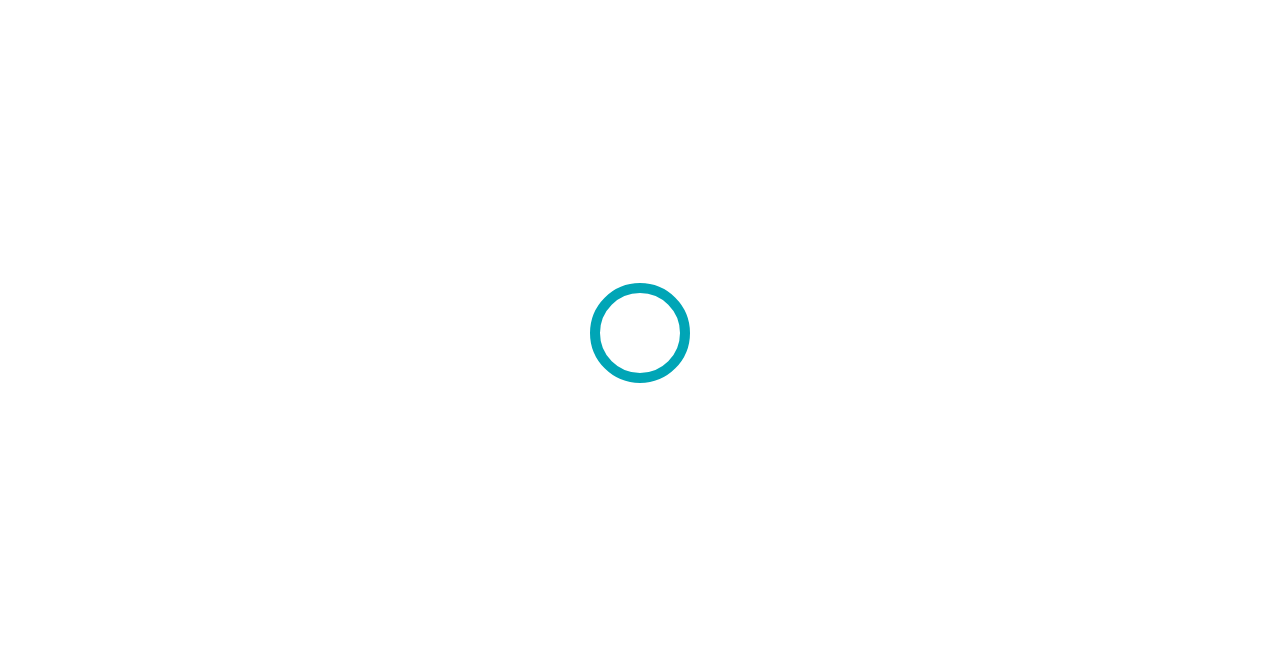 scroll, scrollTop: 0, scrollLeft: 0, axis: both 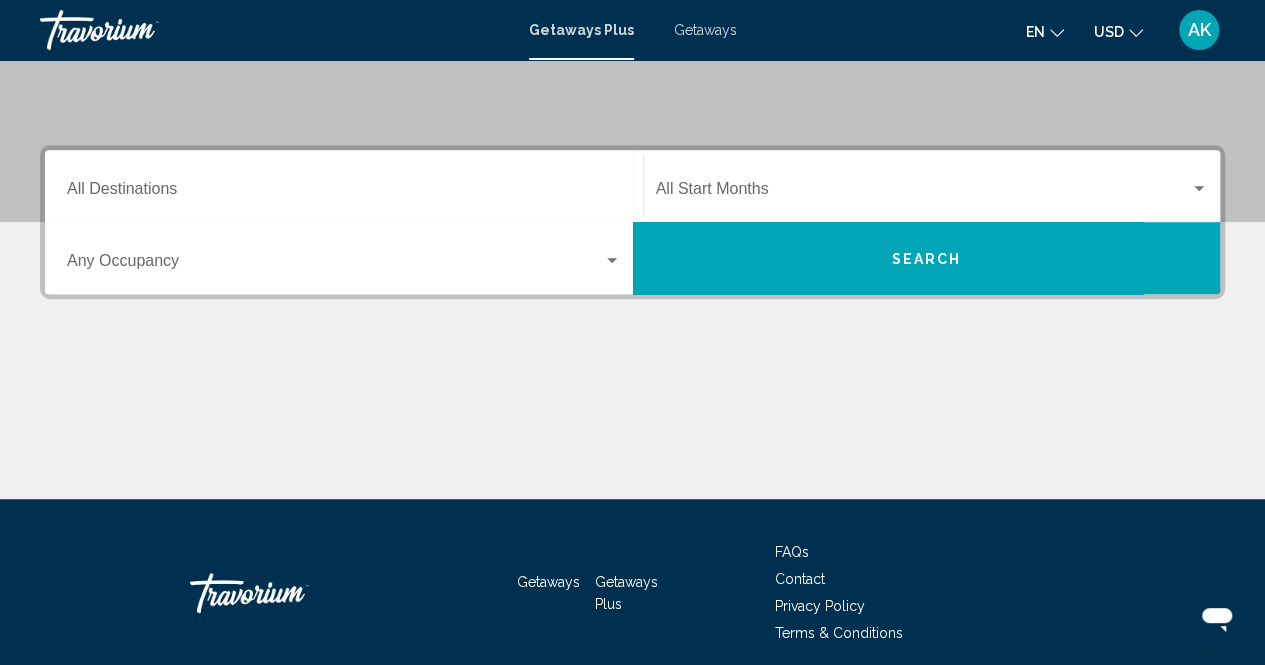 click on "Destination All Destinations" at bounding box center (344, 186) 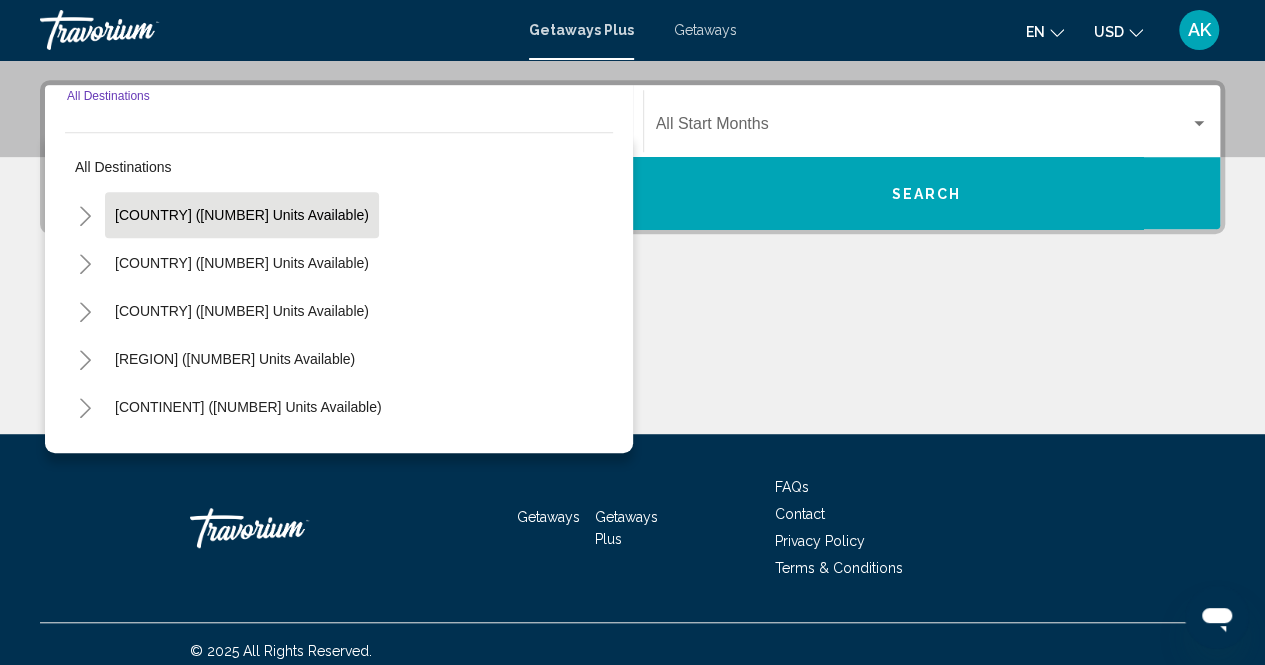 scroll, scrollTop: 434, scrollLeft: 0, axis: vertical 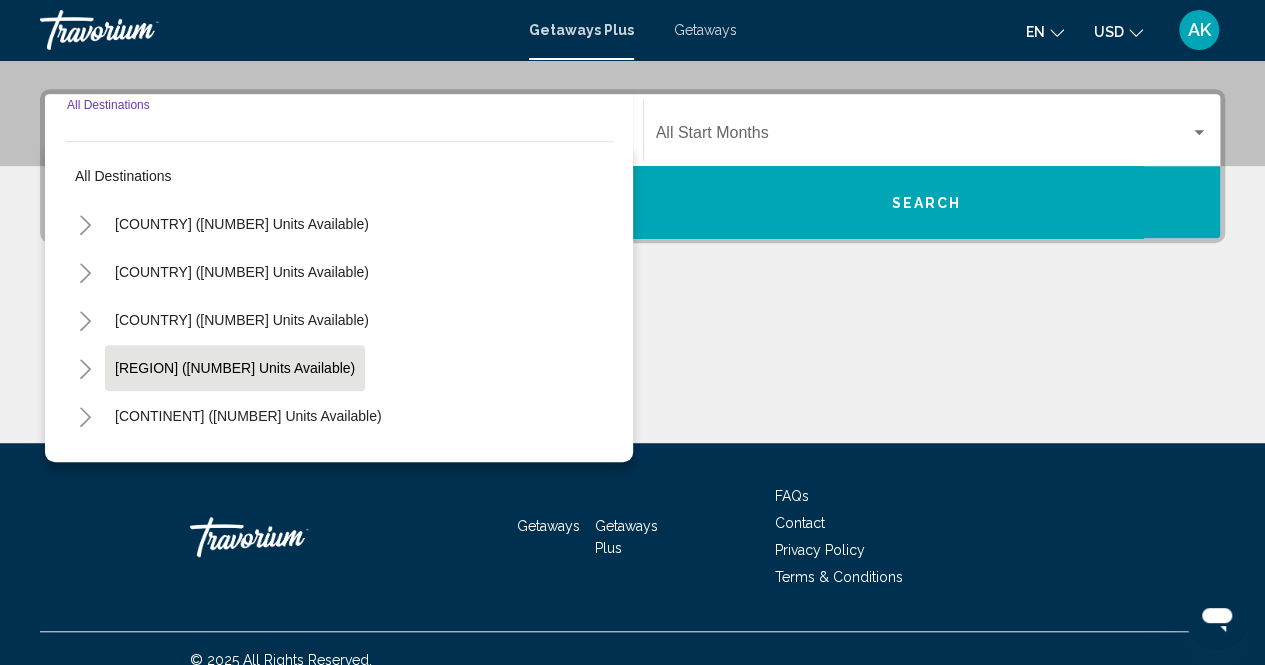 click on "[REGION] ([NUMBER] units available)" at bounding box center (248, 416) 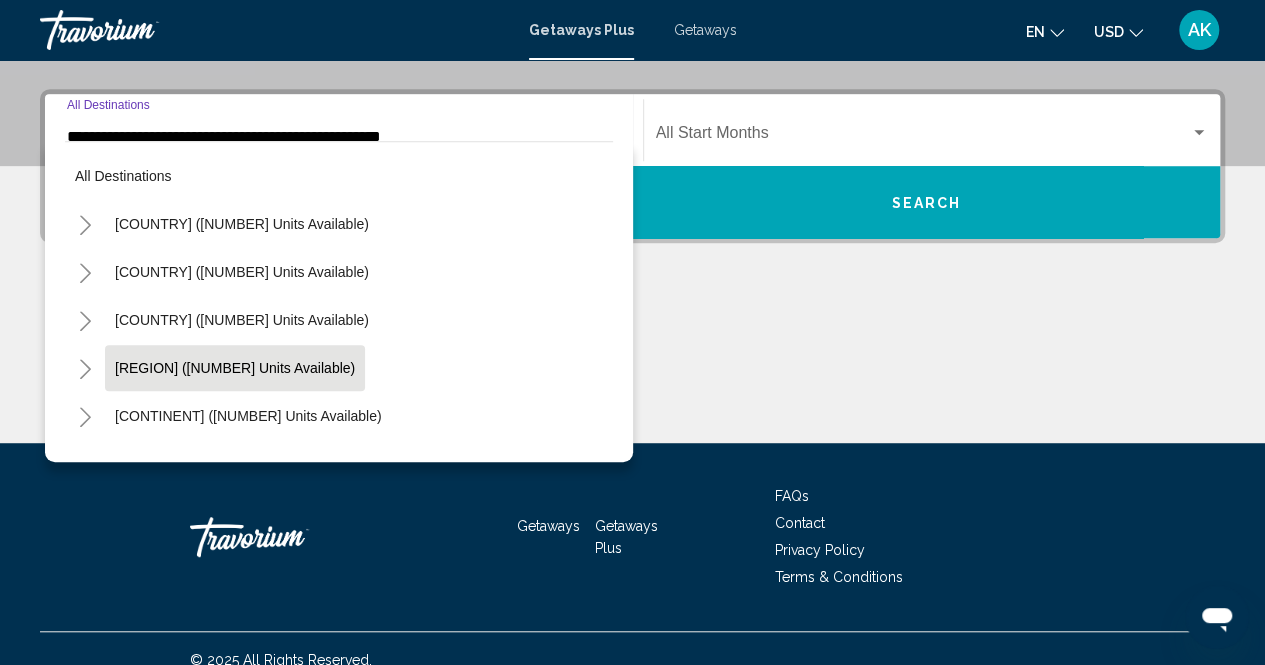 scroll, scrollTop: 456, scrollLeft: 0, axis: vertical 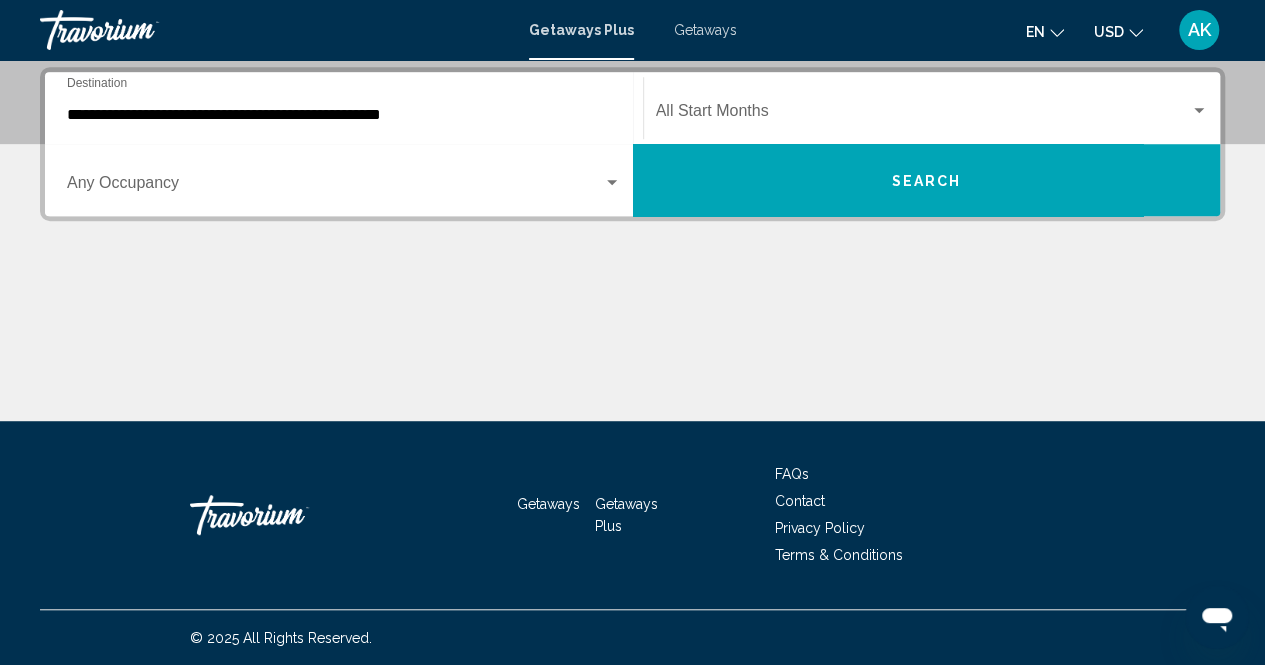 click on "Occupancy Any Occupancy" at bounding box center (344, 180) 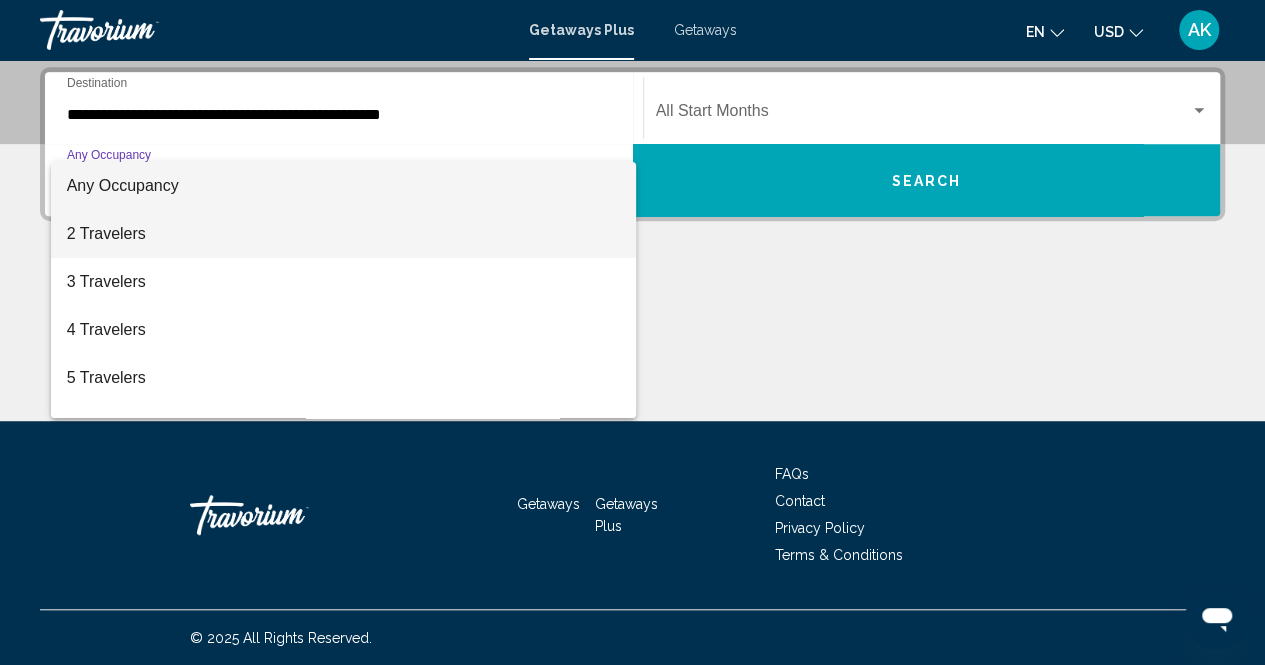 click on "2 Travelers" at bounding box center (344, 234) 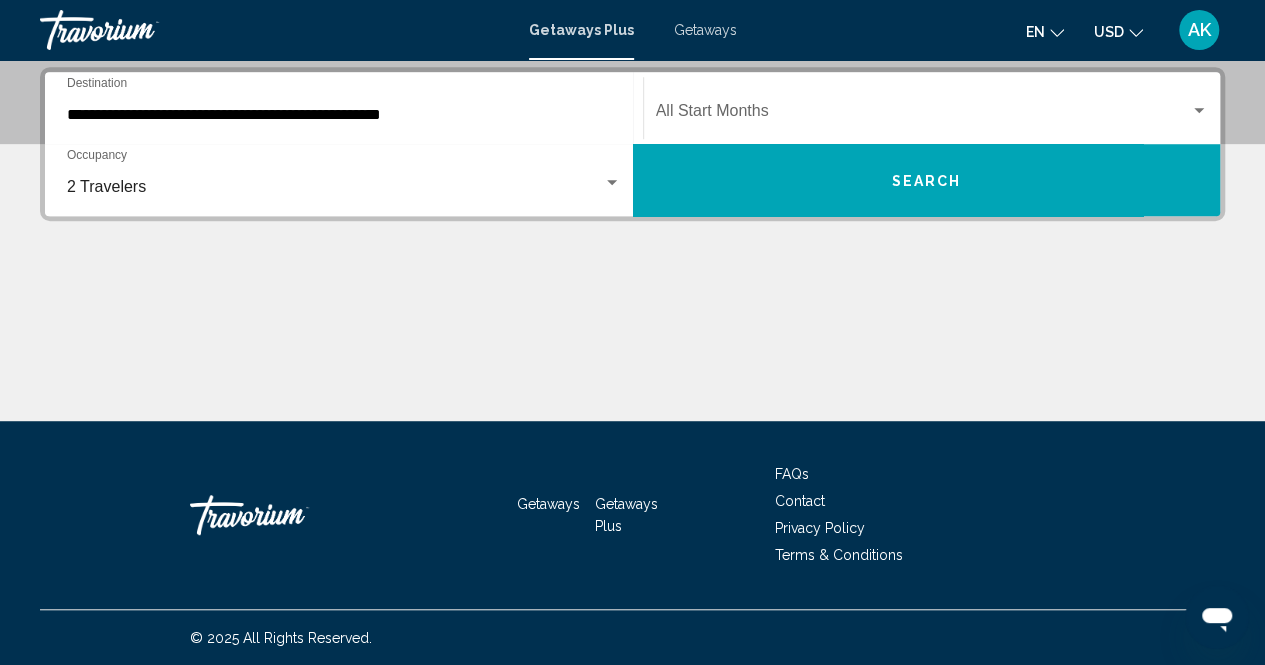 click on "Start Month All Start Months" 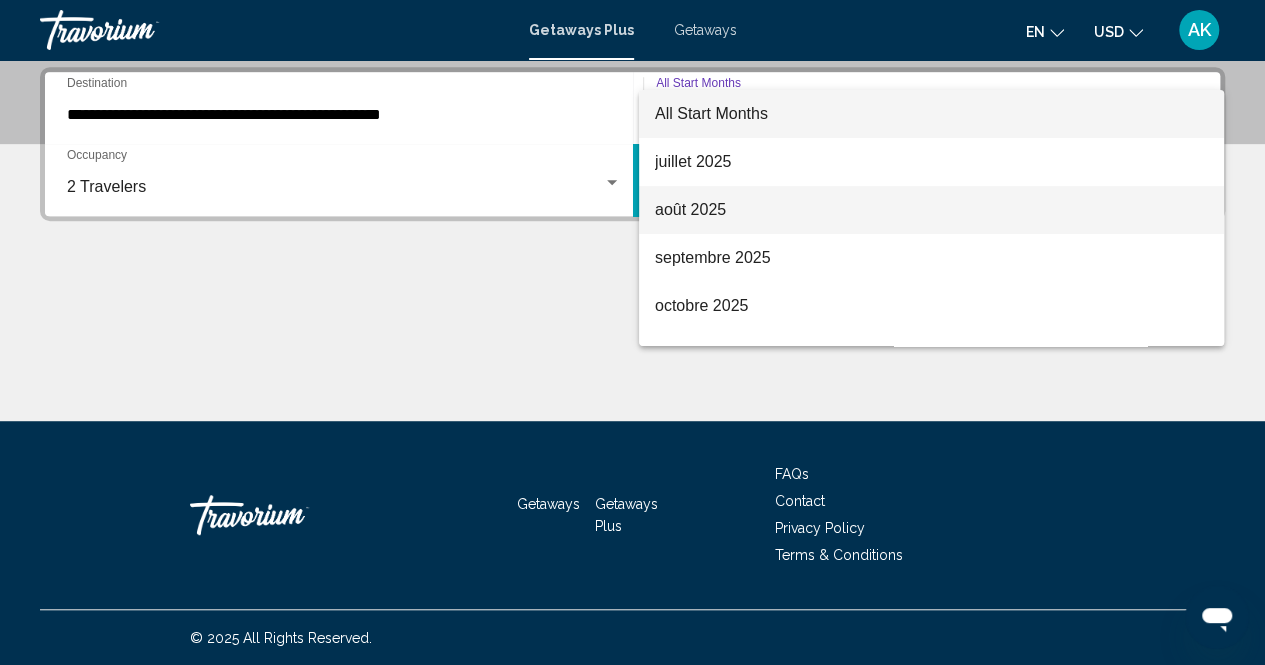 click on "août 2025" at bounding box center [931, 210] 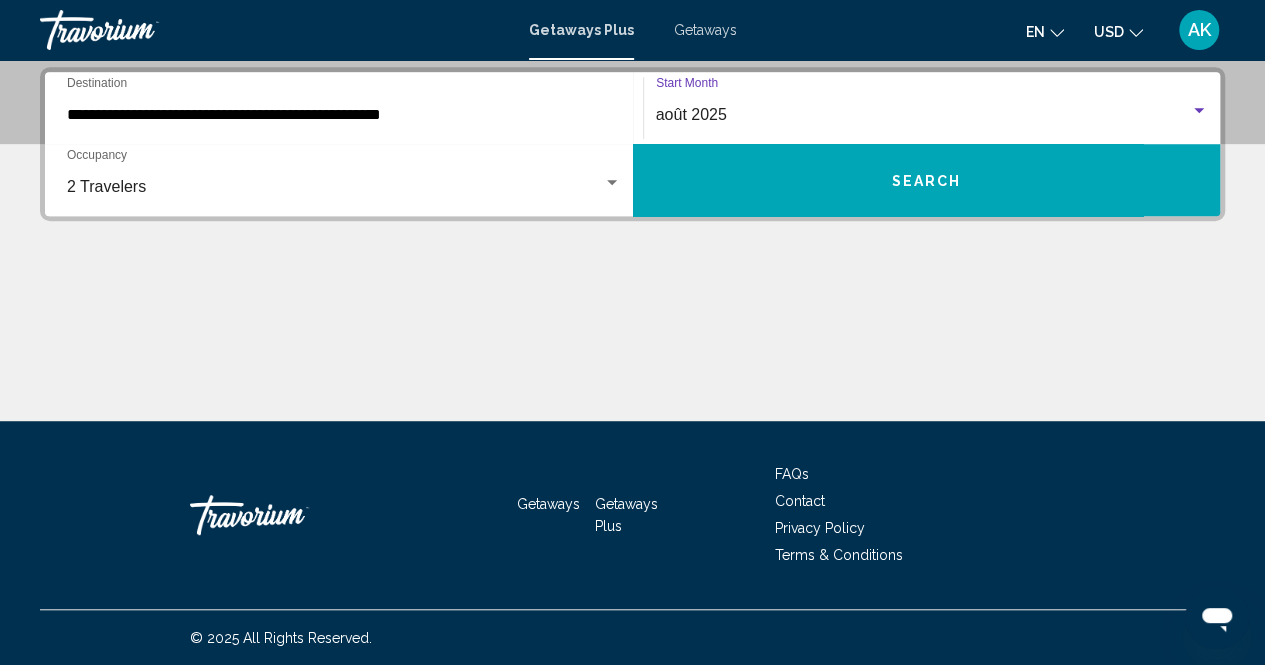 click on "Search" at bounding box center [927, 180] 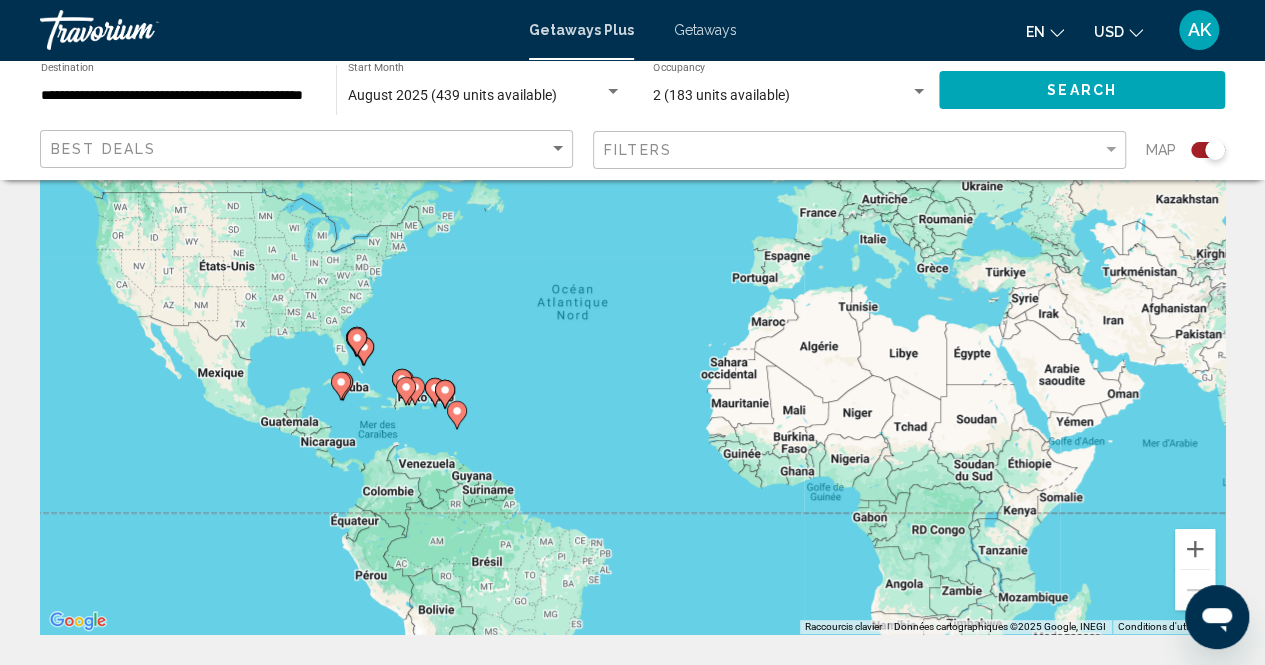 scroll, scrollTop: 166, scrollLeft: 0, axis: vertical 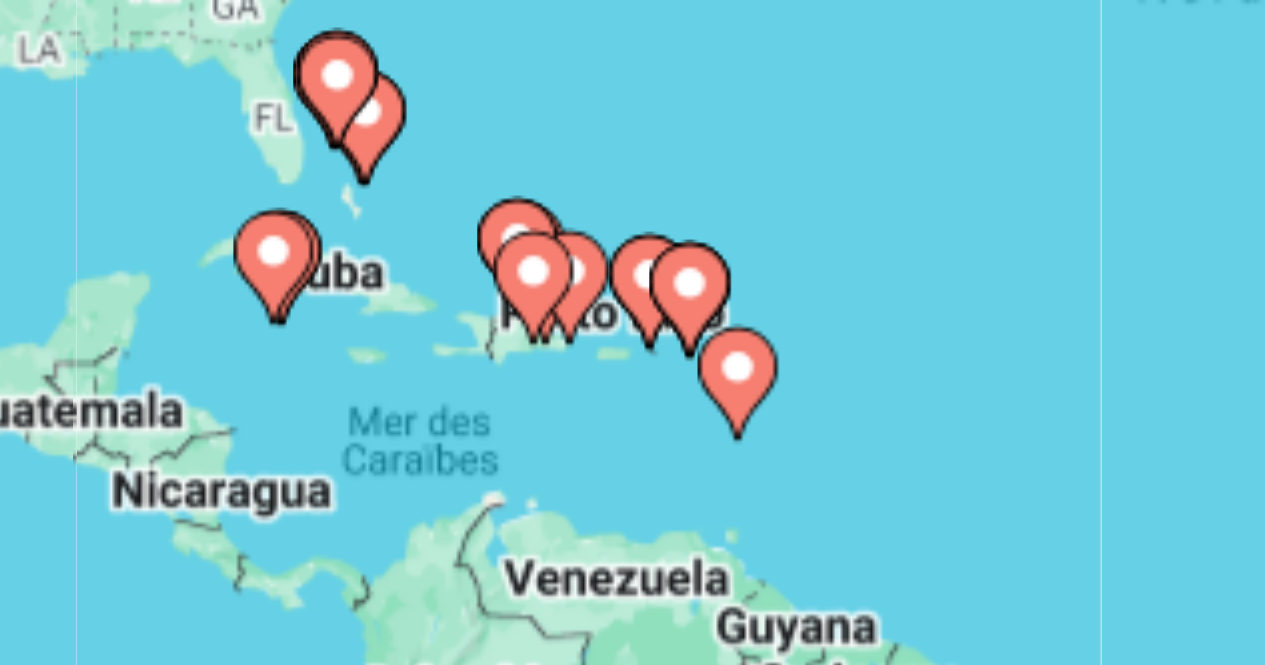 drag, startPoint x: 420, startPoint y: 412, endPoint x: 467, endPoint y: 428, distance: 49.648766 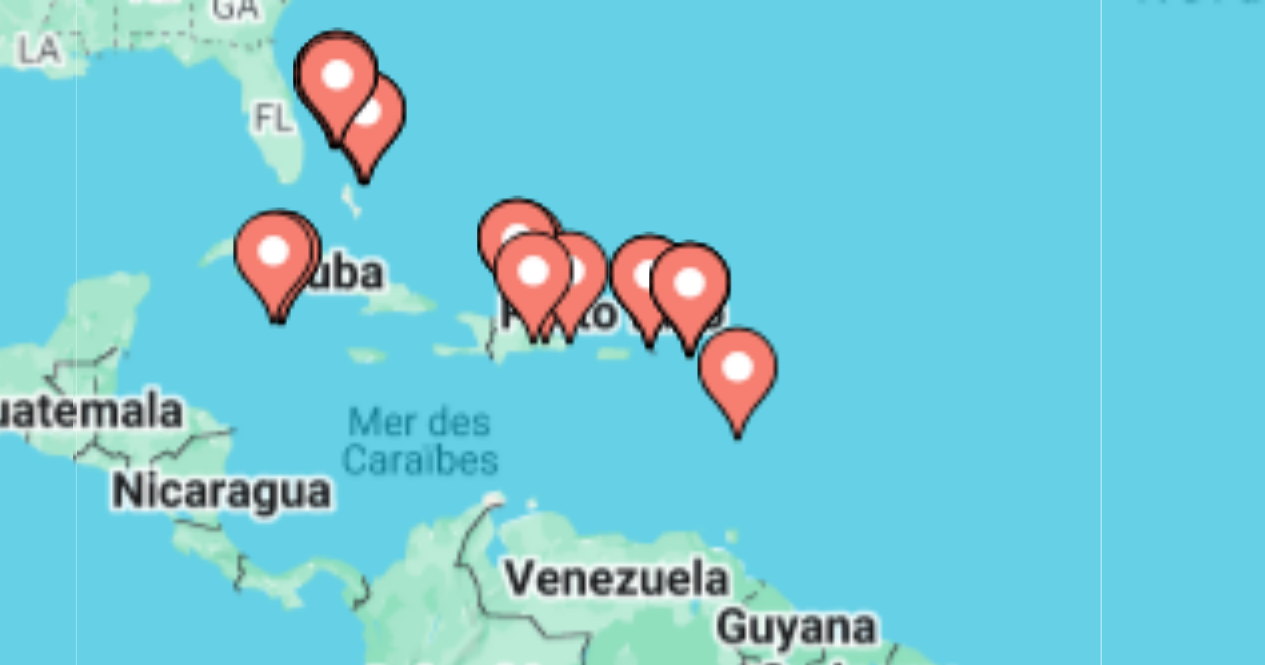 click on "Pour activer le glissement avec le clavier, appuyez sur Alt+Entrée. Une fois ce mode activé, utilisez les touches fléchées pour déplacer le repère. Pour valider le déplacement, appuyez sur Entrée. Pour annuler, appuyez sur Échap." at bounding box center [632, 334] 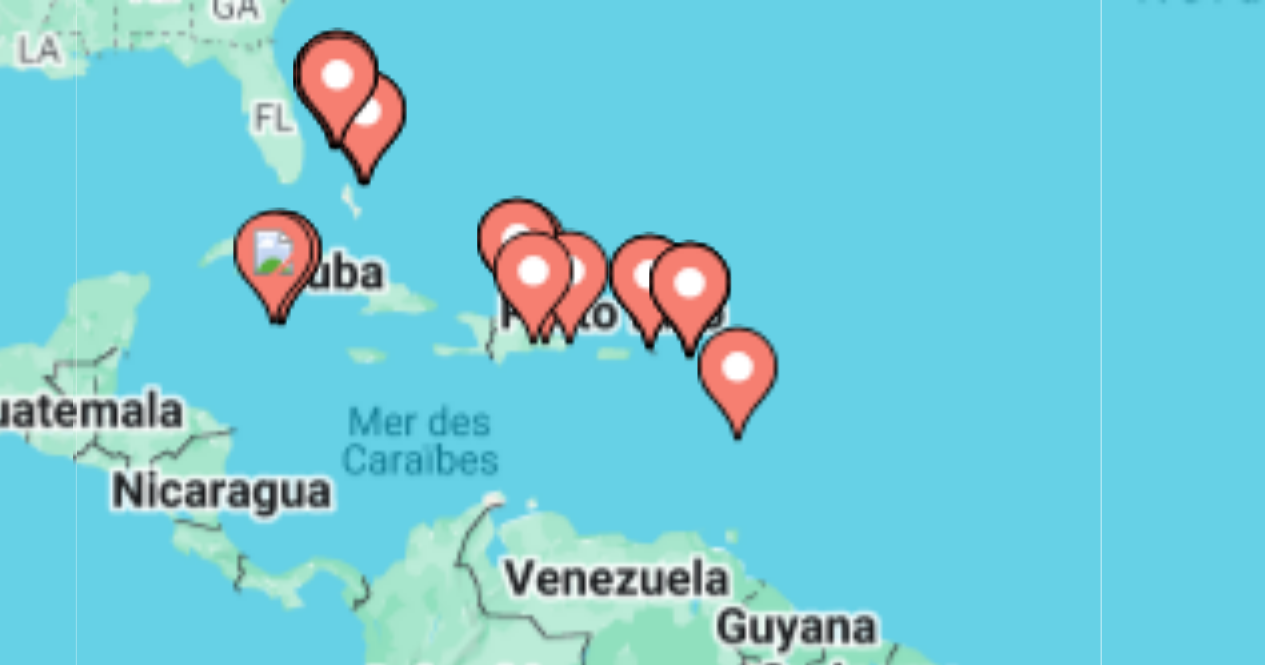 click 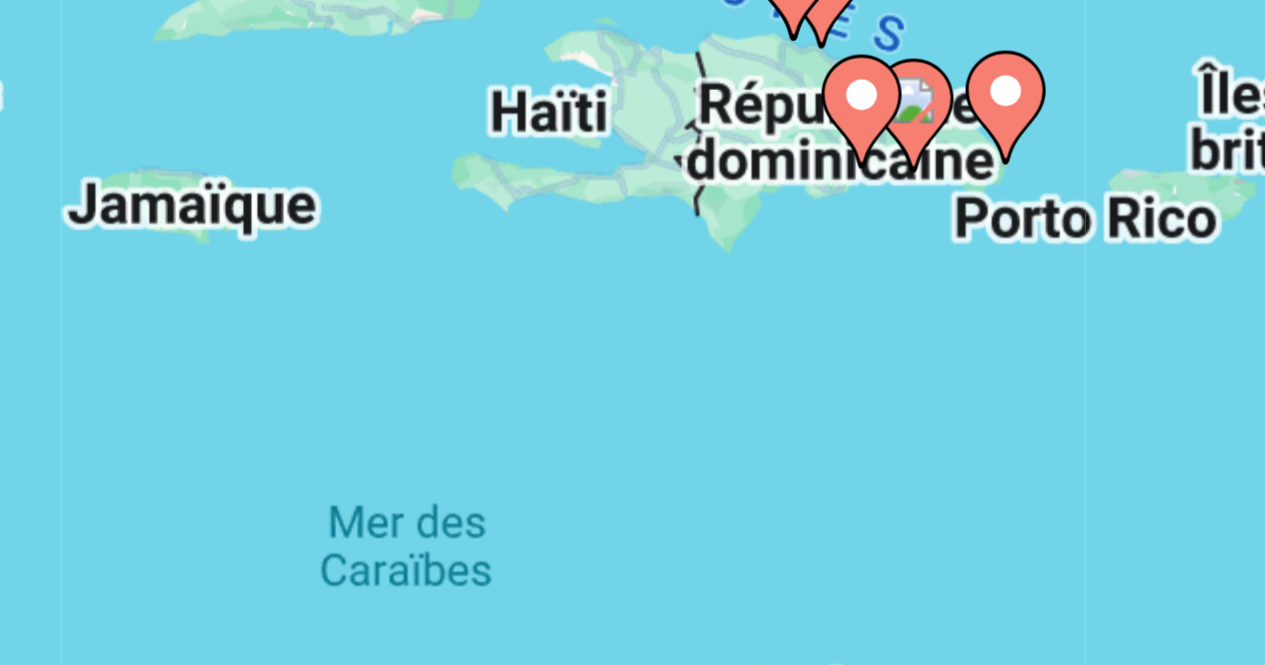 drag, startPoint x: 519, startPoint y: 407, endPoint x: 375, endPoint y: 459, distance: 153.10127 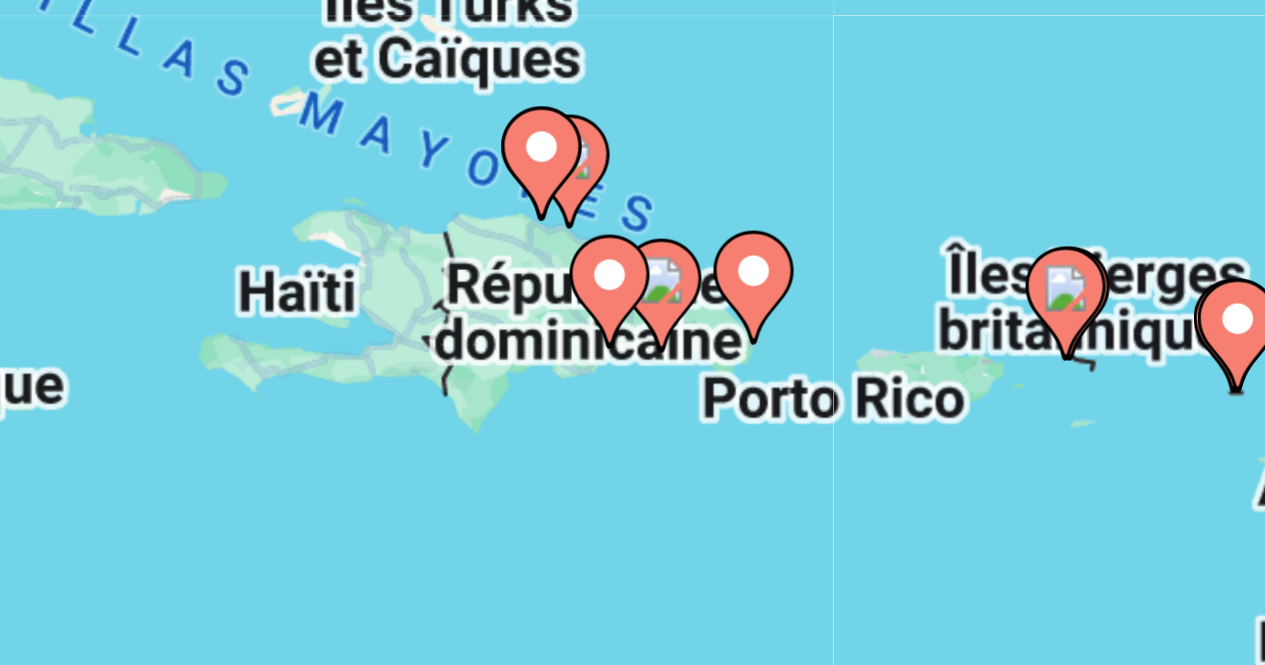 drag, startPoint x: 440, startPoint y: 395, endPoint x: 413, endPoint y: 438, distance: 50.77401 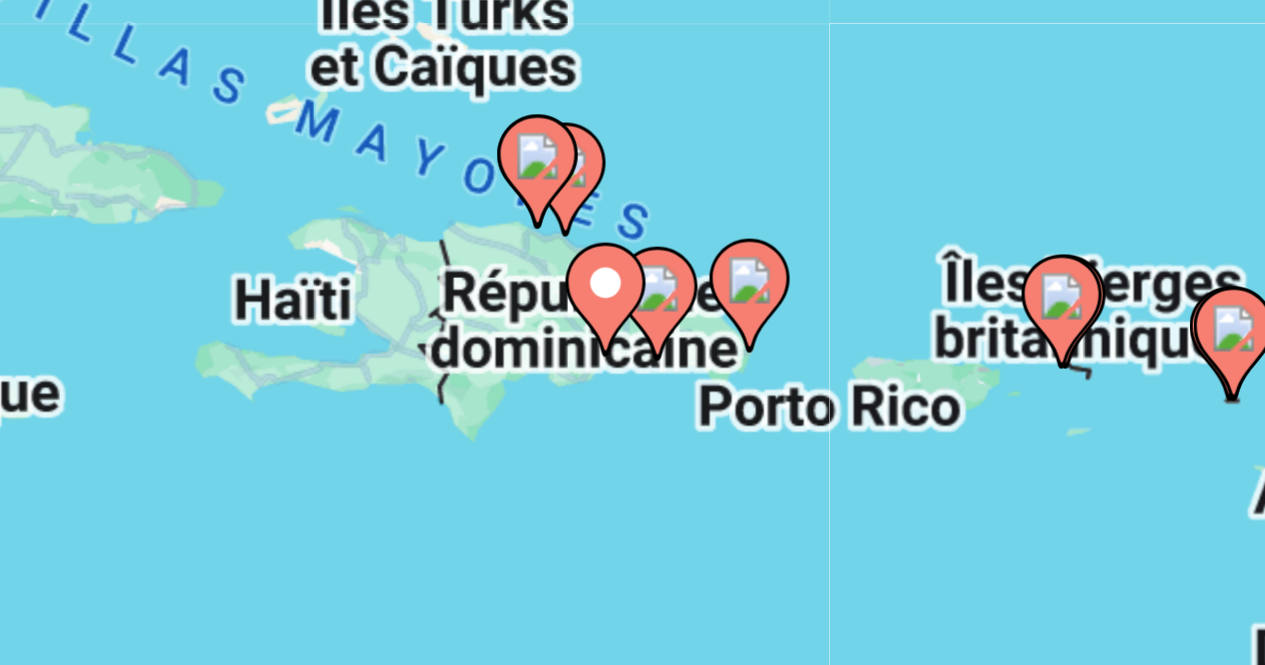 click at bounding box center (466, 407) 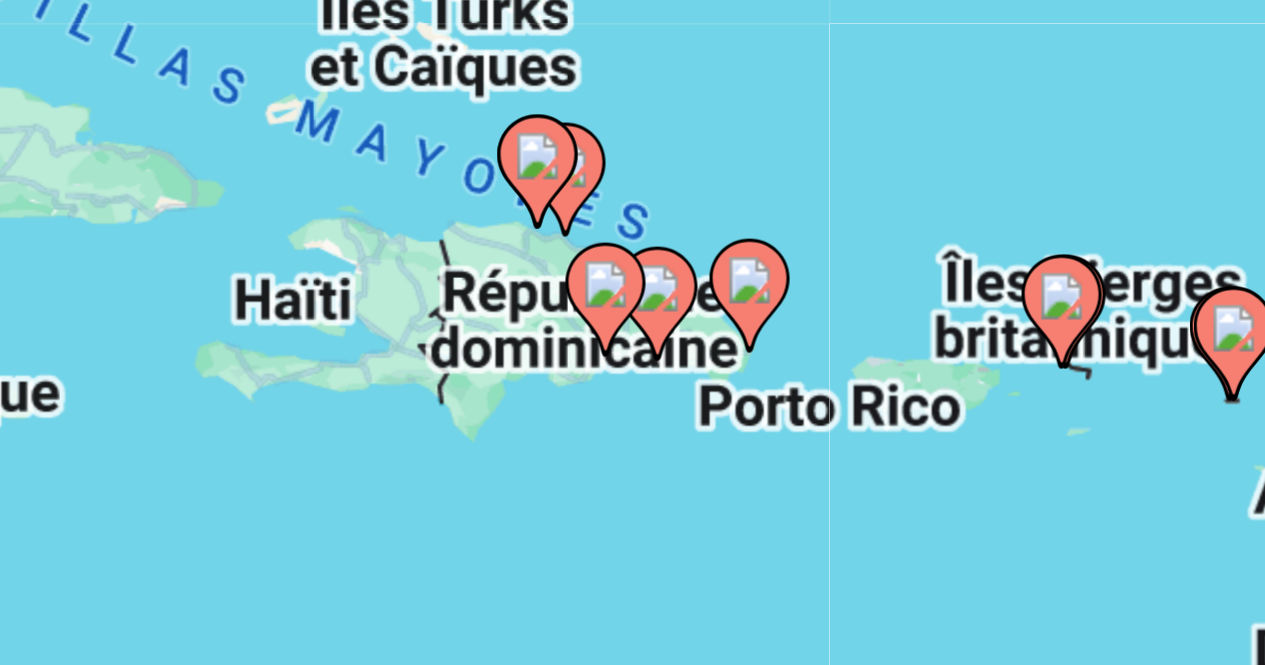 type on "**********" 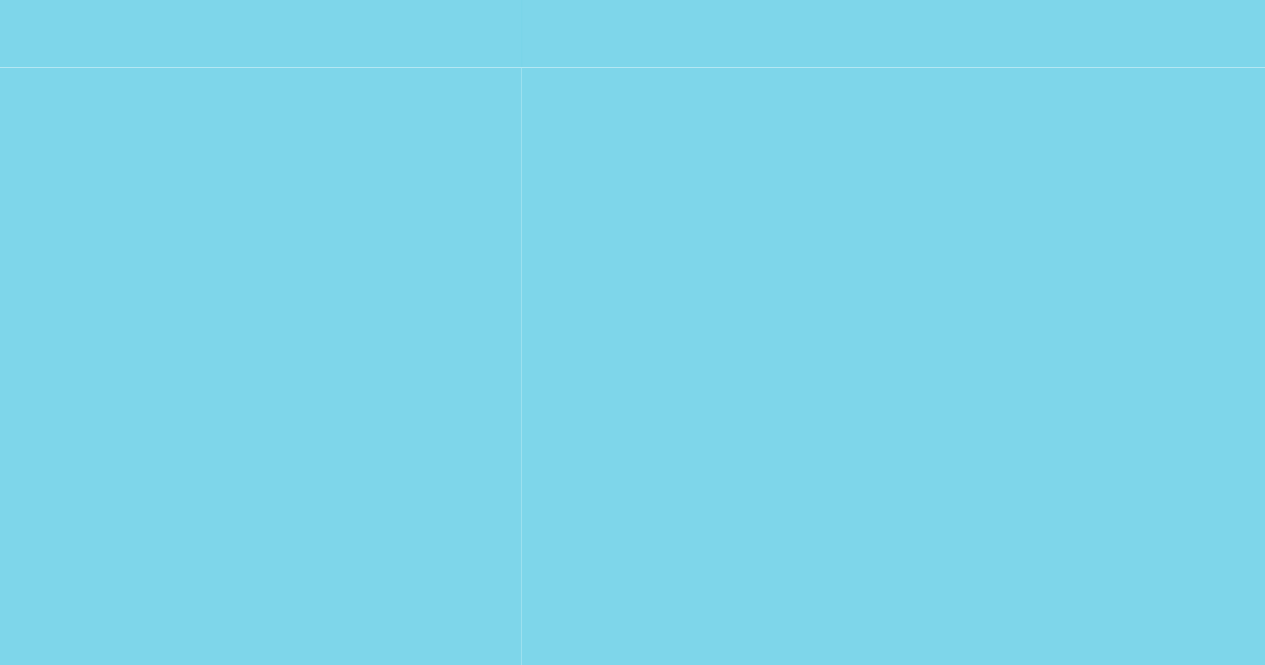 drag, startPoint x: 421, startPoint y: 430, endPoint x: 634, endPoint y: 325, distance: 237.47421 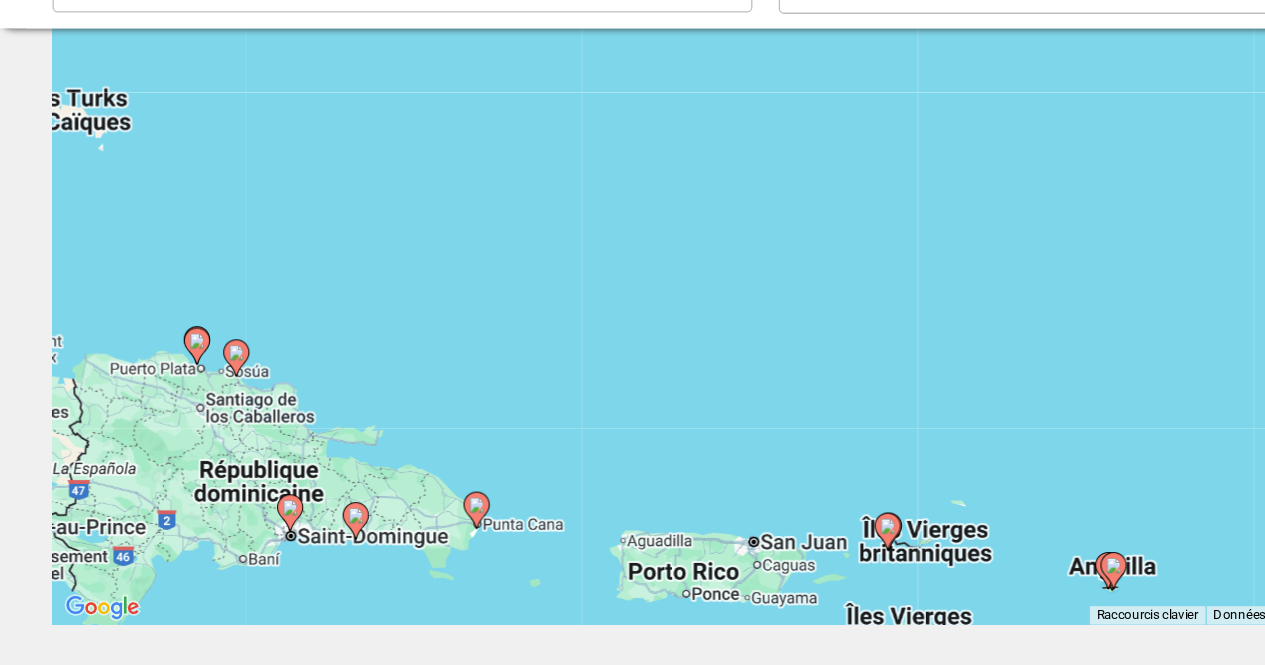 scroll, scrollTop: 164, scrollLeft: 0, axis: vertical 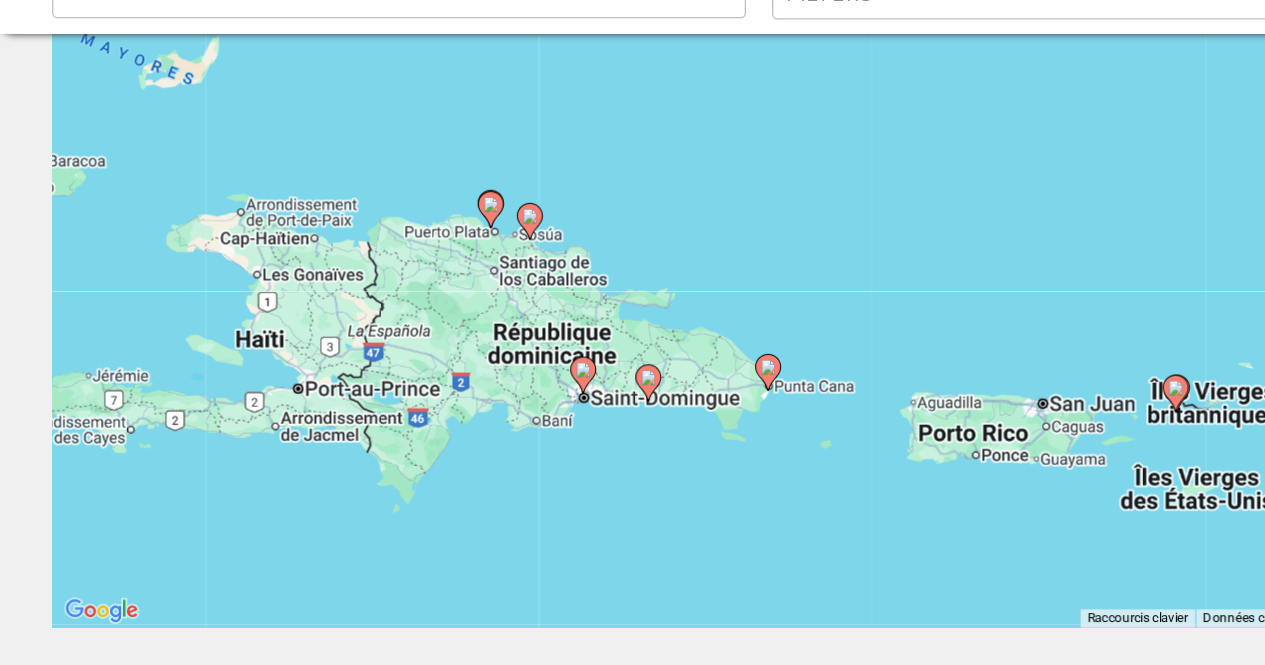 drag, startPoint x: 474, startPoint y: 412, endPoint x: 732, endPoint y: 276, distance: 291.65048 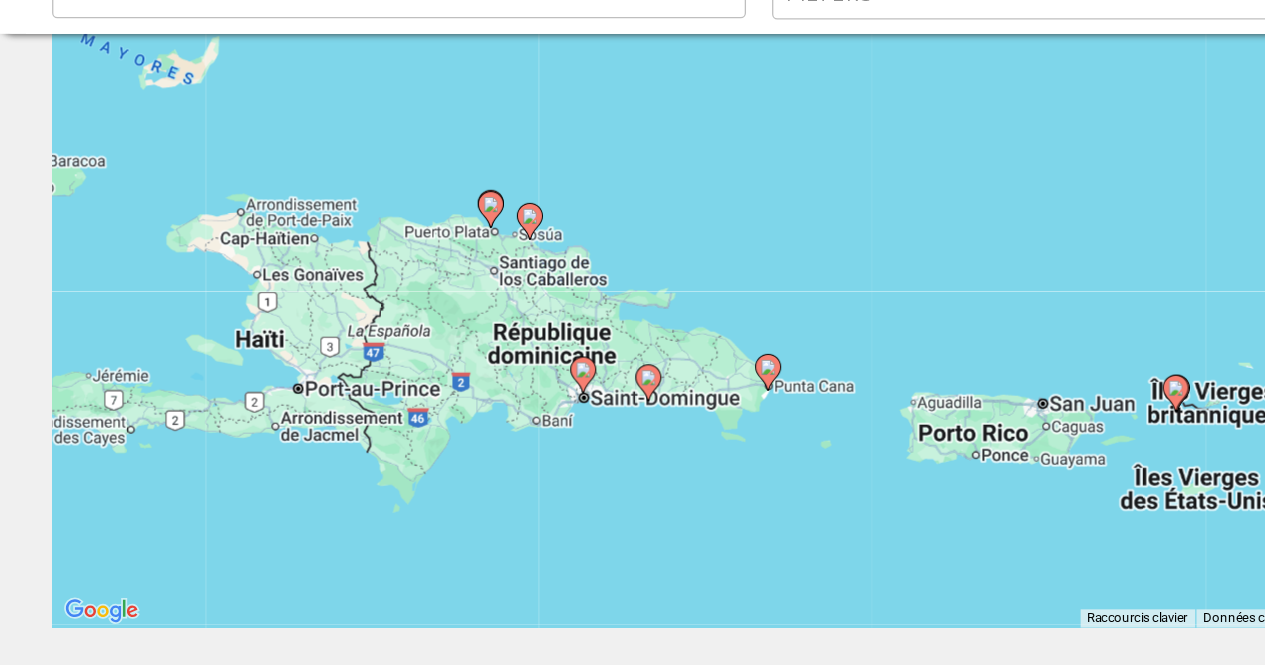 click 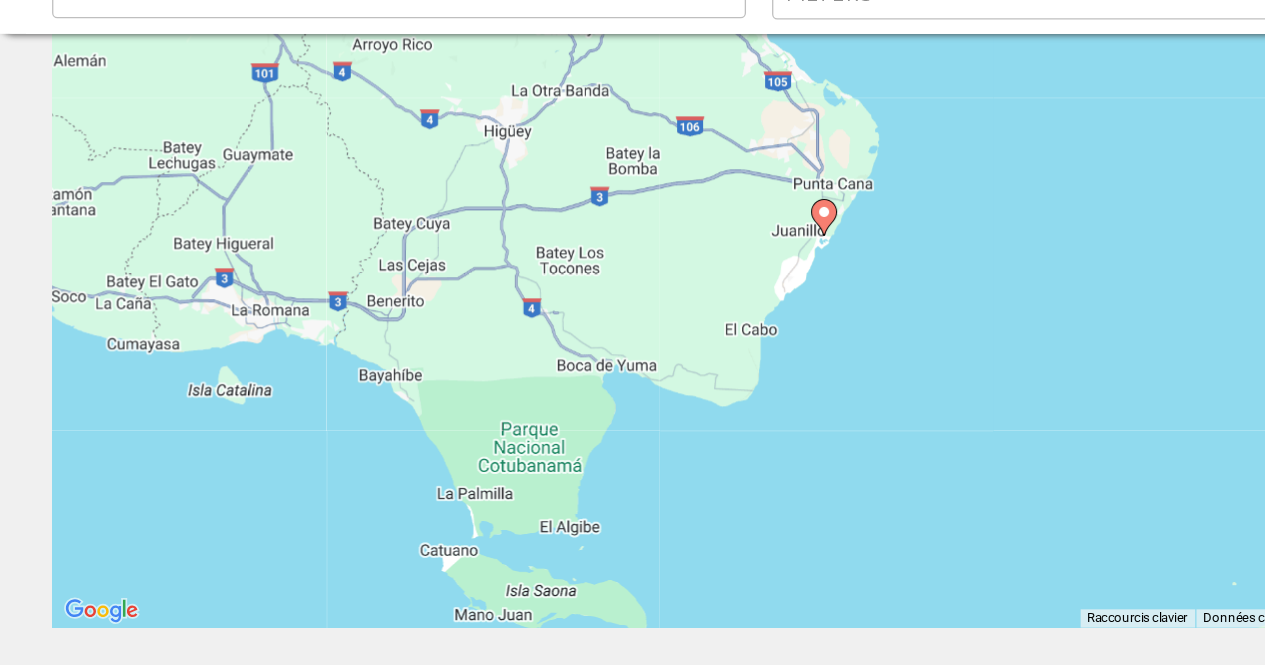 click 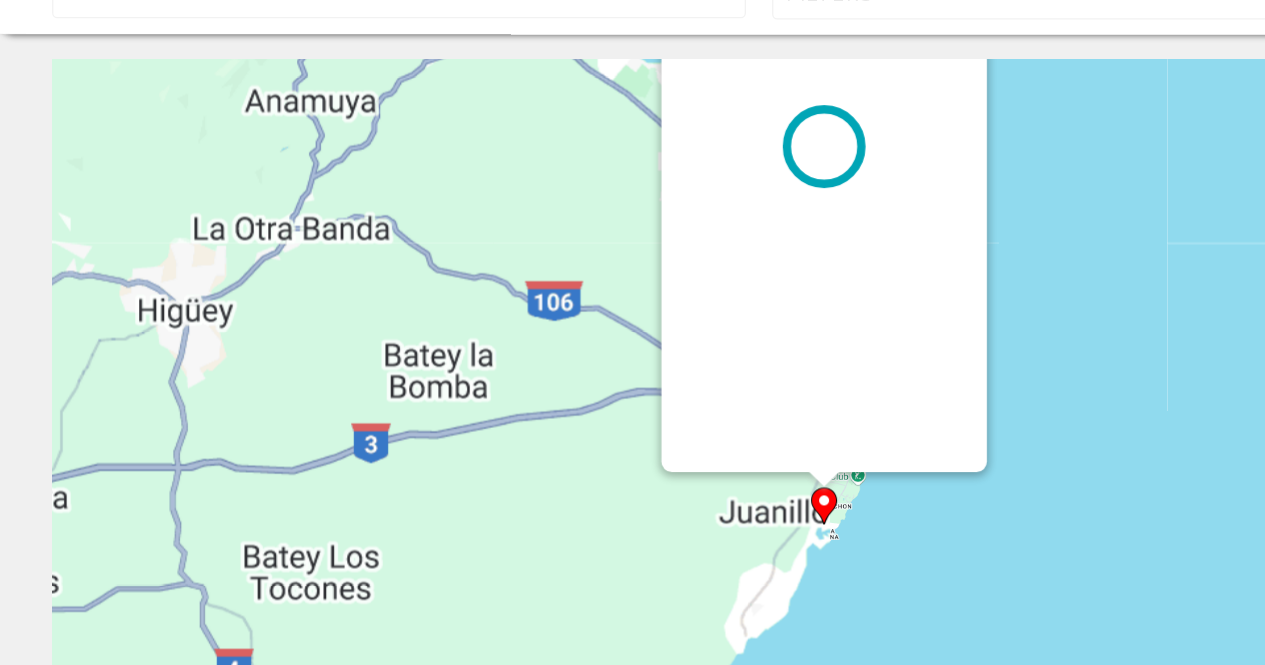 scroll, scrollTop: 0, scrollLeft: 0, axis: both 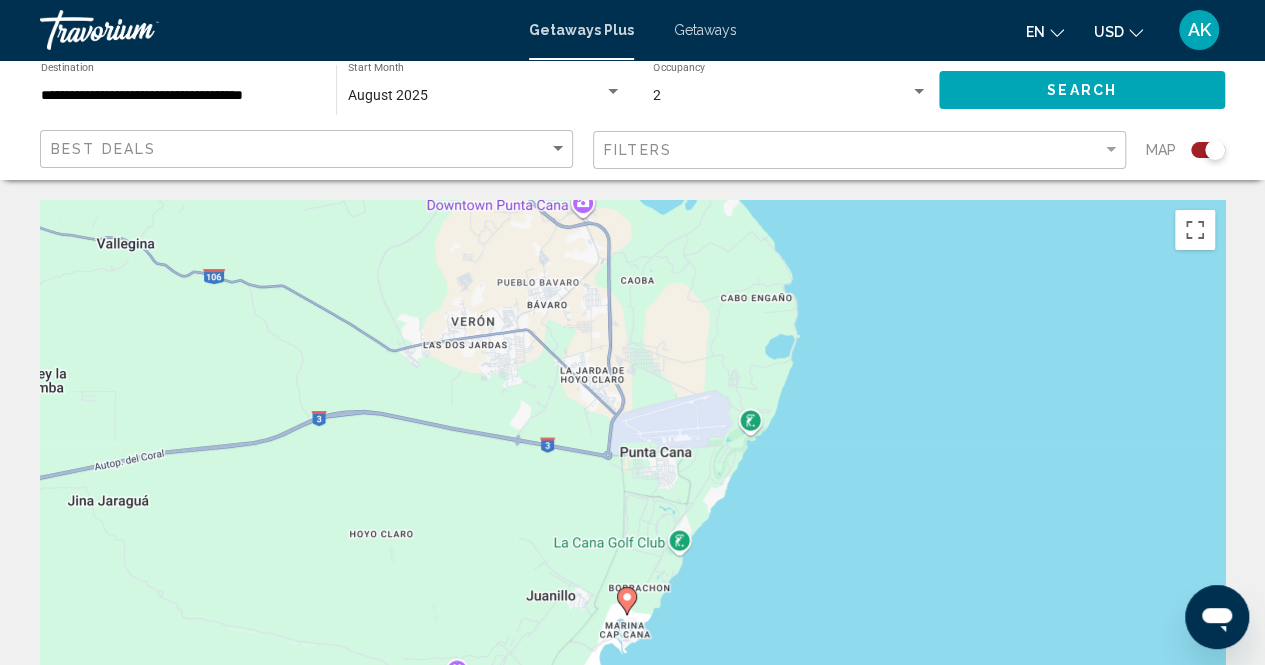drag, startPoint x: 645, startPoint y: 455, endPoint x: 830, endPoint y: 135, distance: 369.6282 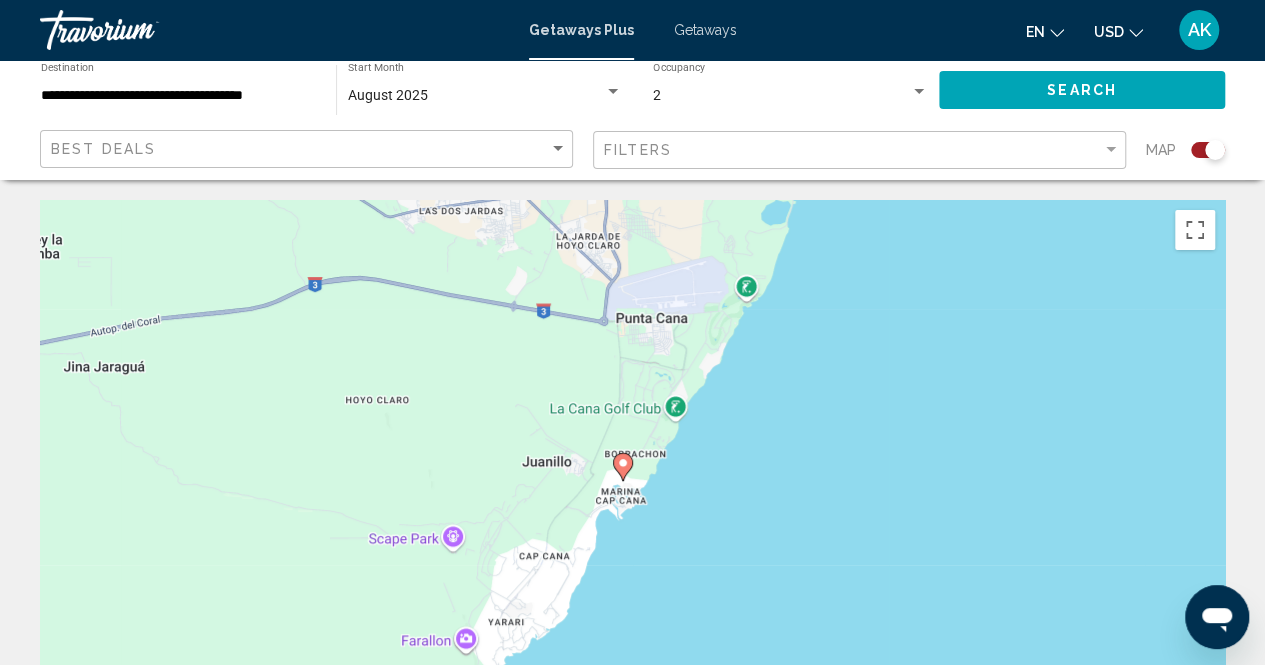 drag, startPoint x: 830, startPoint y: 135, endPoint x: 622, endPoint y: 462, distance: 387.54742 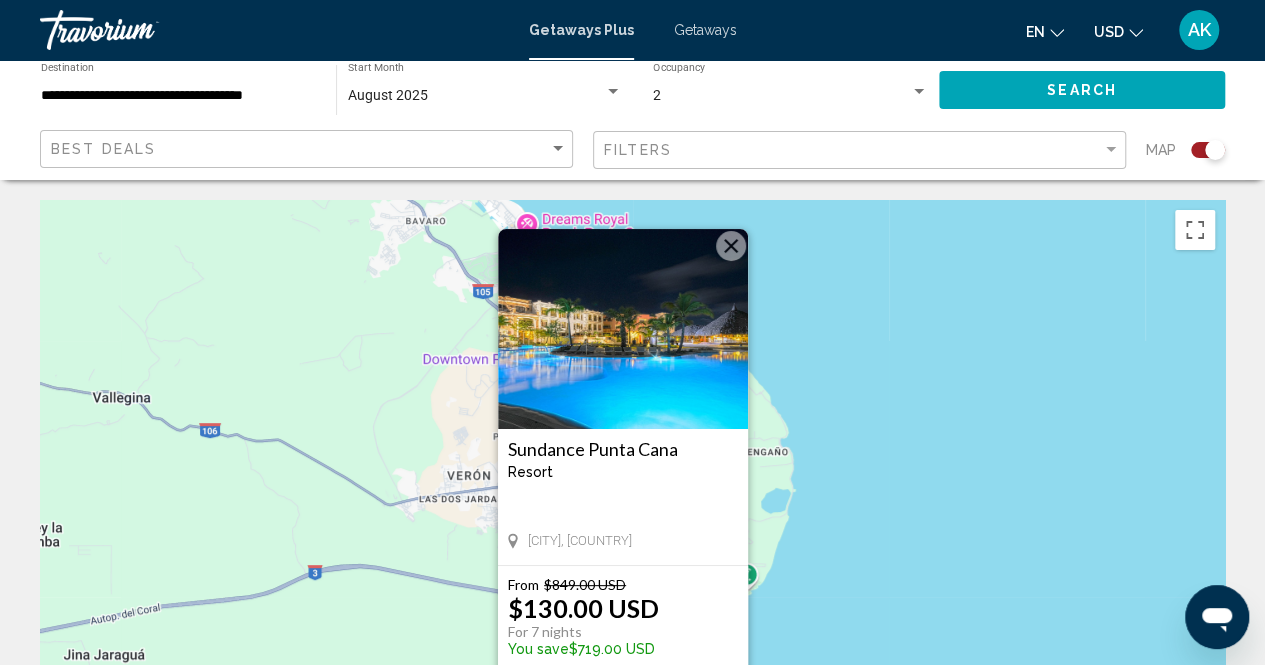 click on "Sundance Punta Cana" at bounding box center (623, 449) 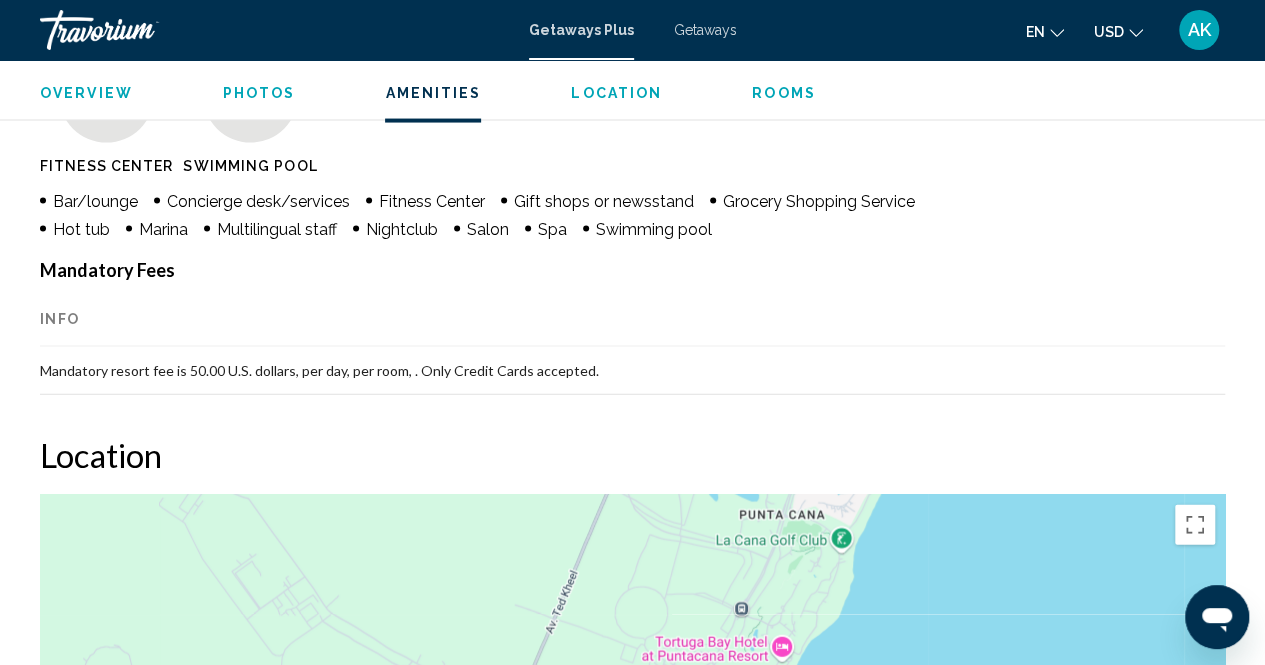 scroll, scrollTop: 2004, scrollLeft: 0, axis: vertical 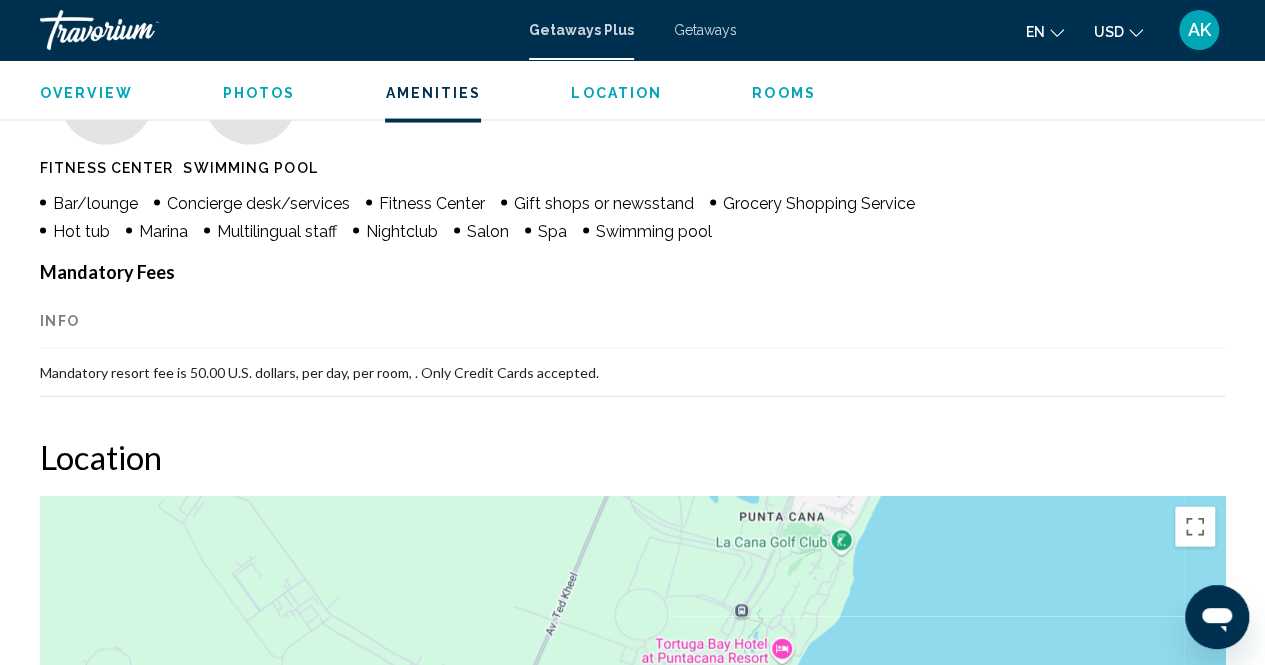 click on "USD
USD ($) MXN (Mex$) CAD (Can$) GBP (£) EUR (€) AUD (A$) NZD (NZ$) CNY (CN¥)" 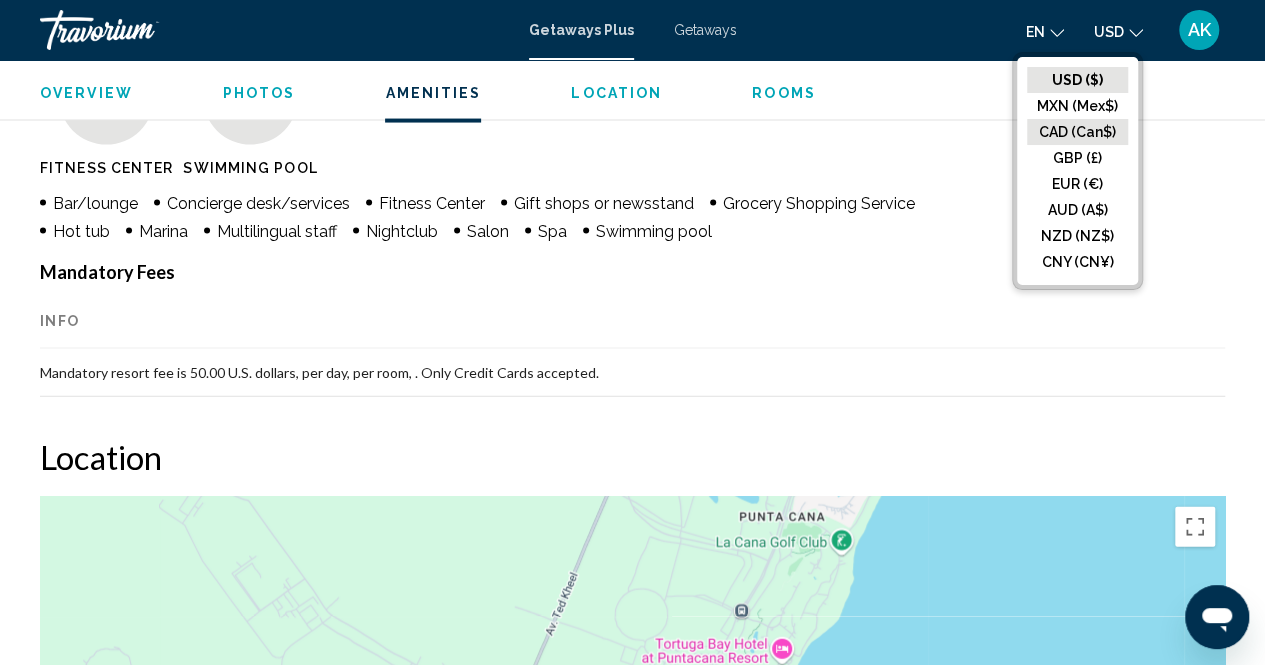 click on "CAD (Can$)" 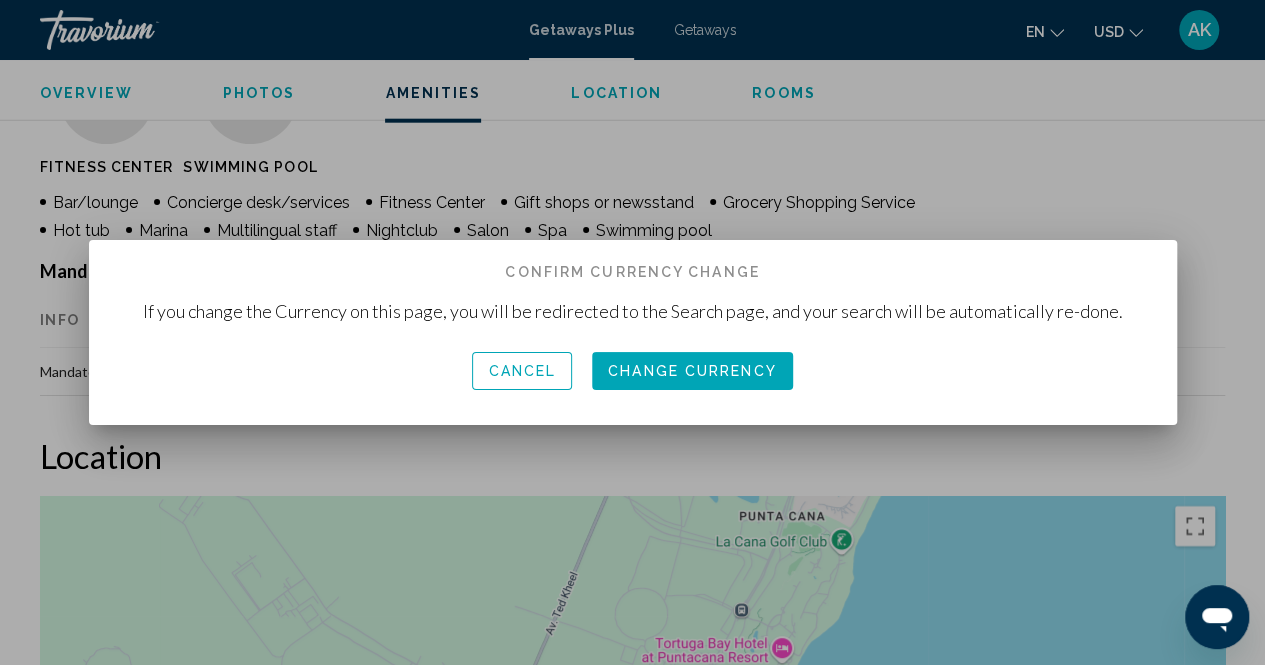 scroll, scrollTop: 0, scrollLeft: 0, axis: both 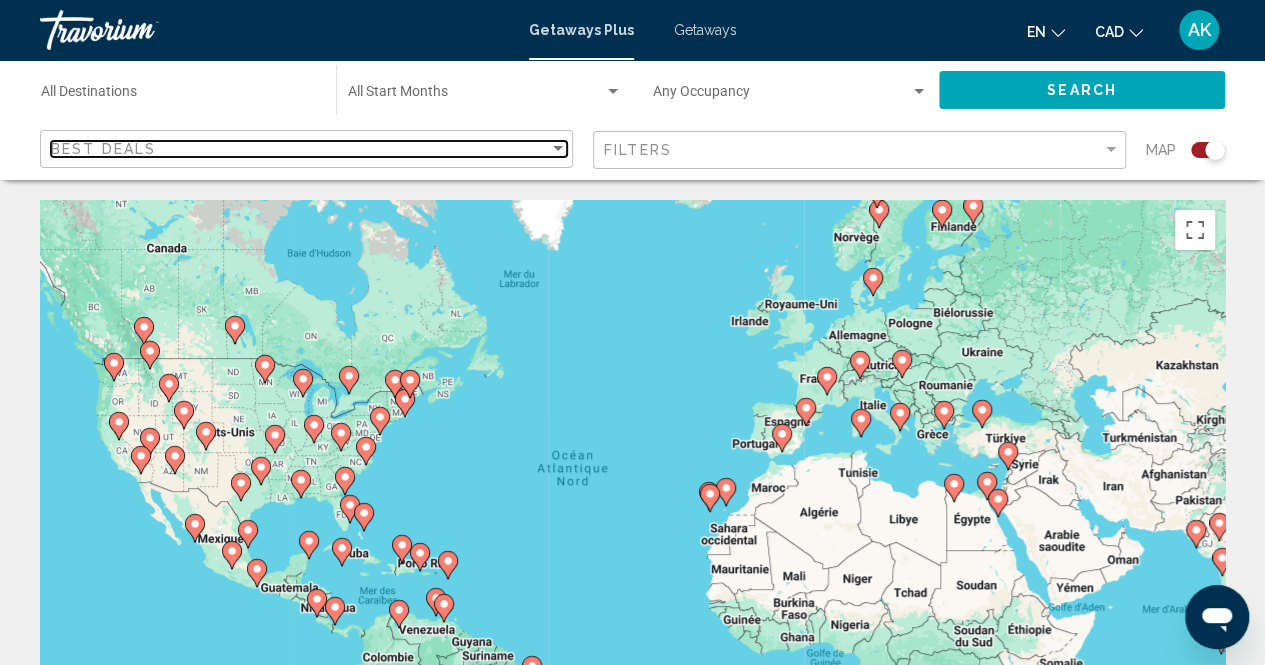 click on "Best Deals" at bounding box center [300, 149] 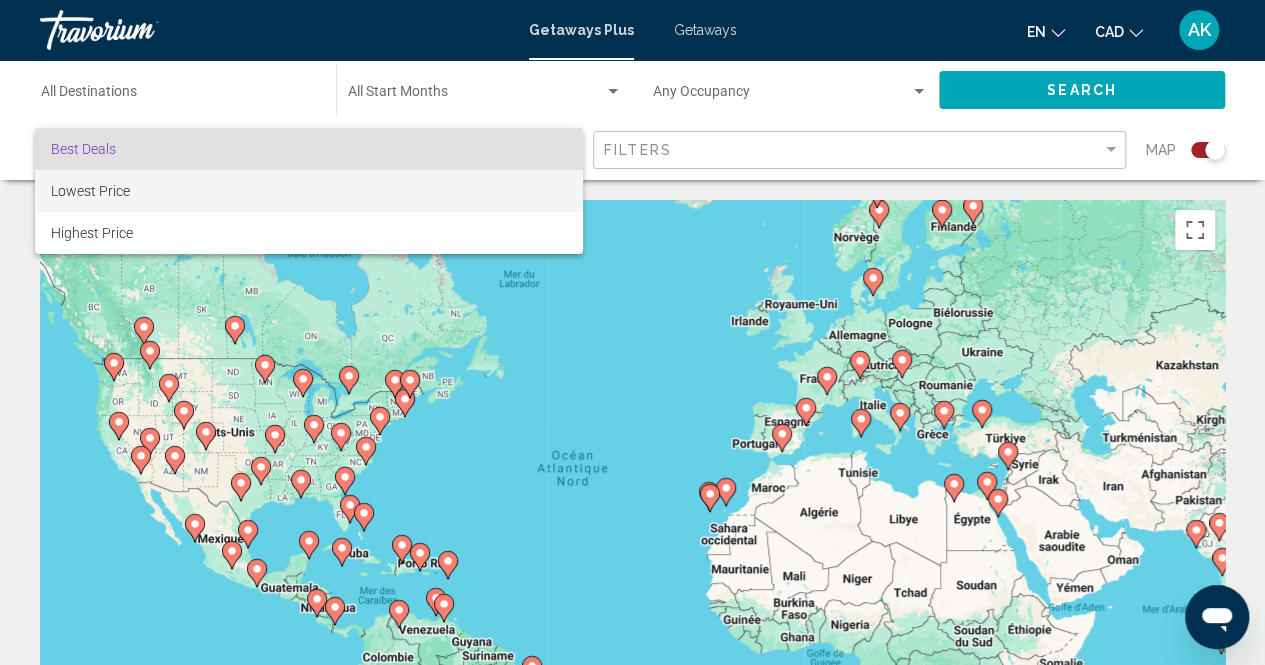 click on "Lowest Price" at bounding box center [309, 191] 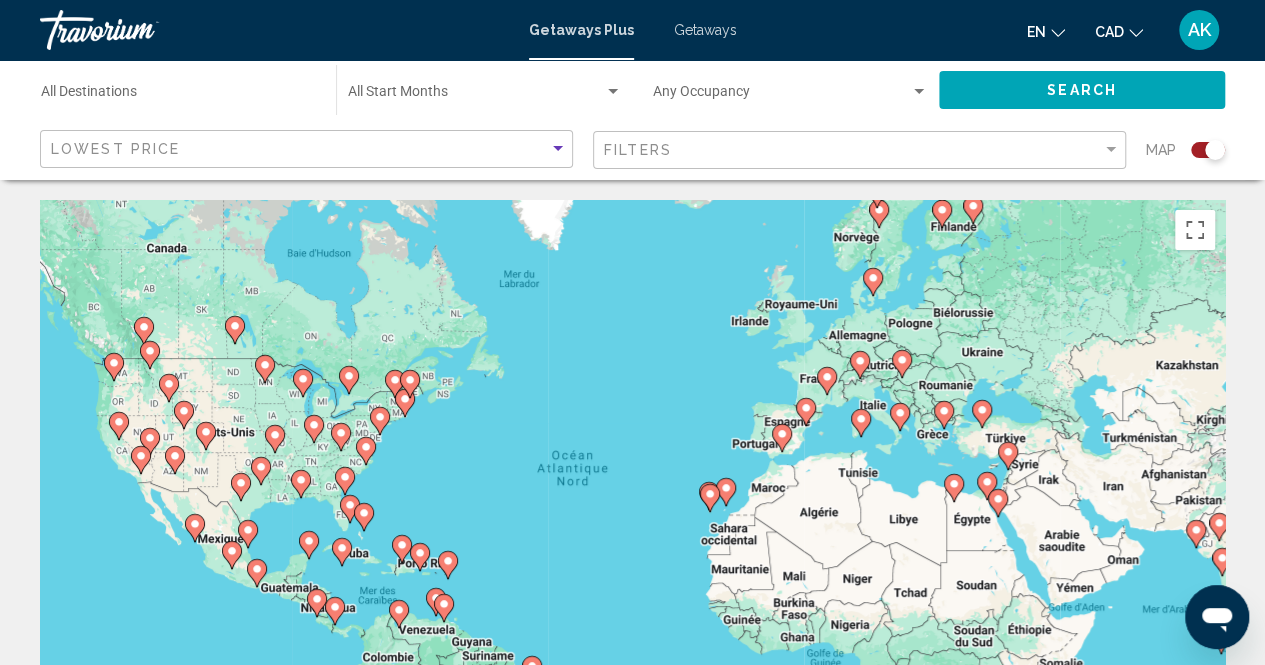 click on "Destination All Destinations" 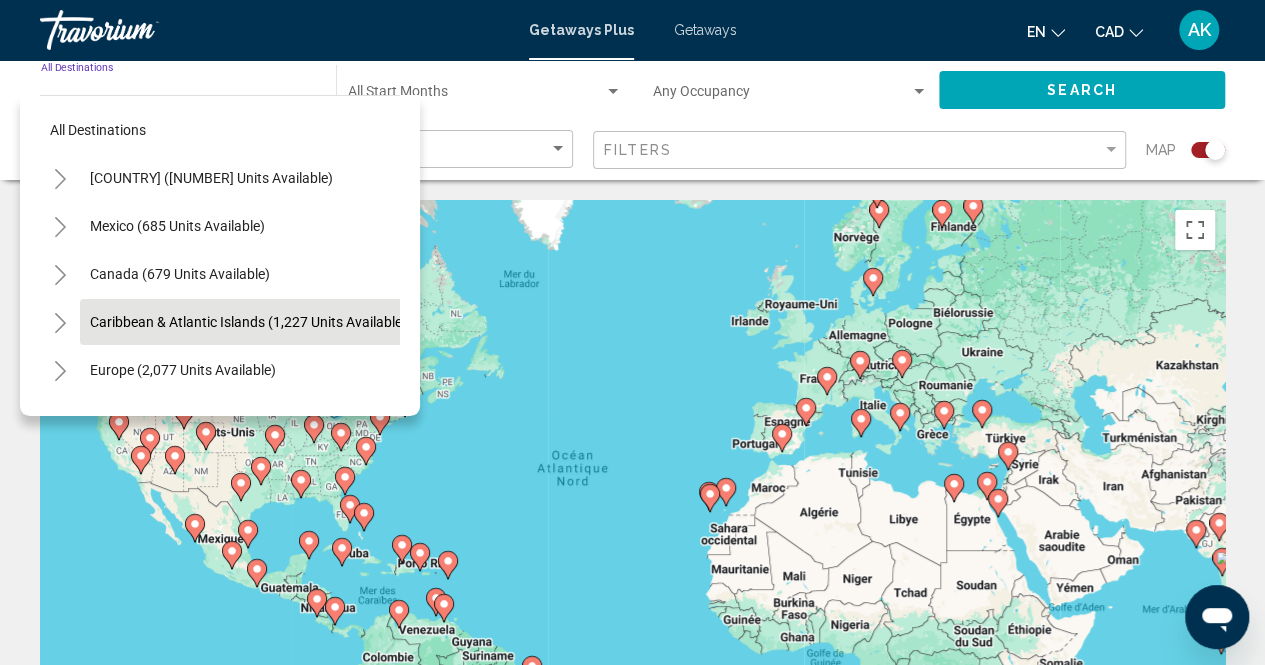 click on "Caribbean & Atlantic Islands (1,227 units available)" at bounding box center (183, 370) 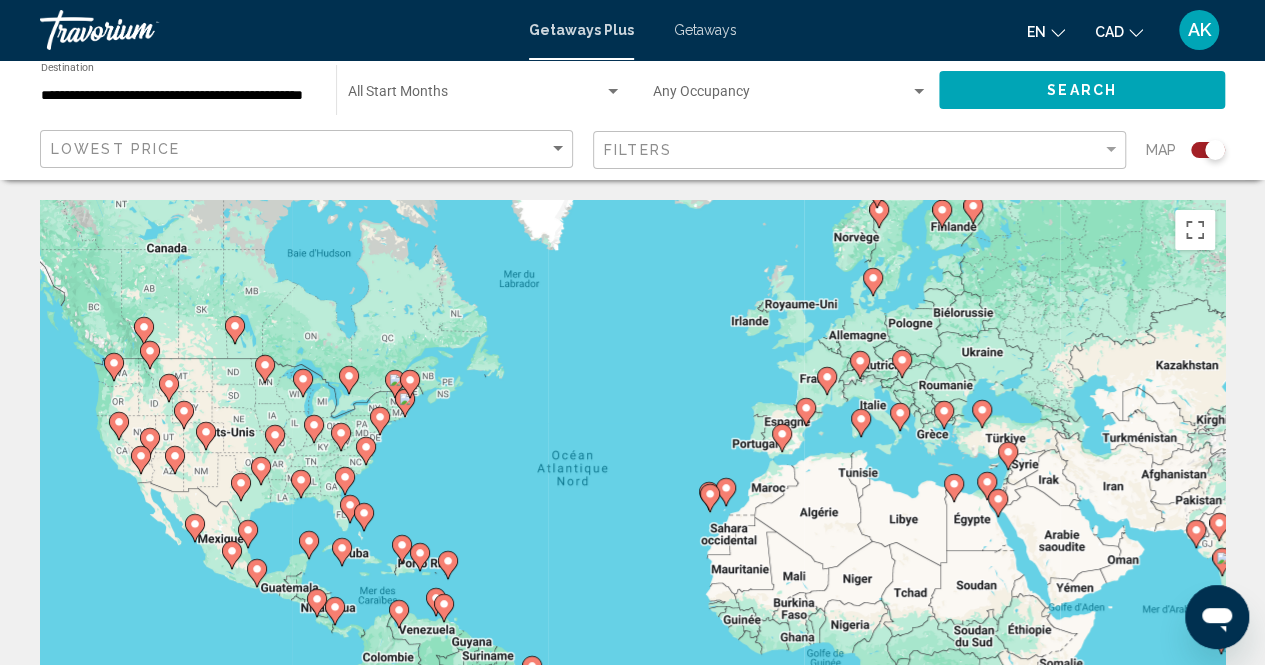 drag, startPoint x: 478, startPoint y: 505, endPoint x: 478, endPoint y: 484, distance: 21 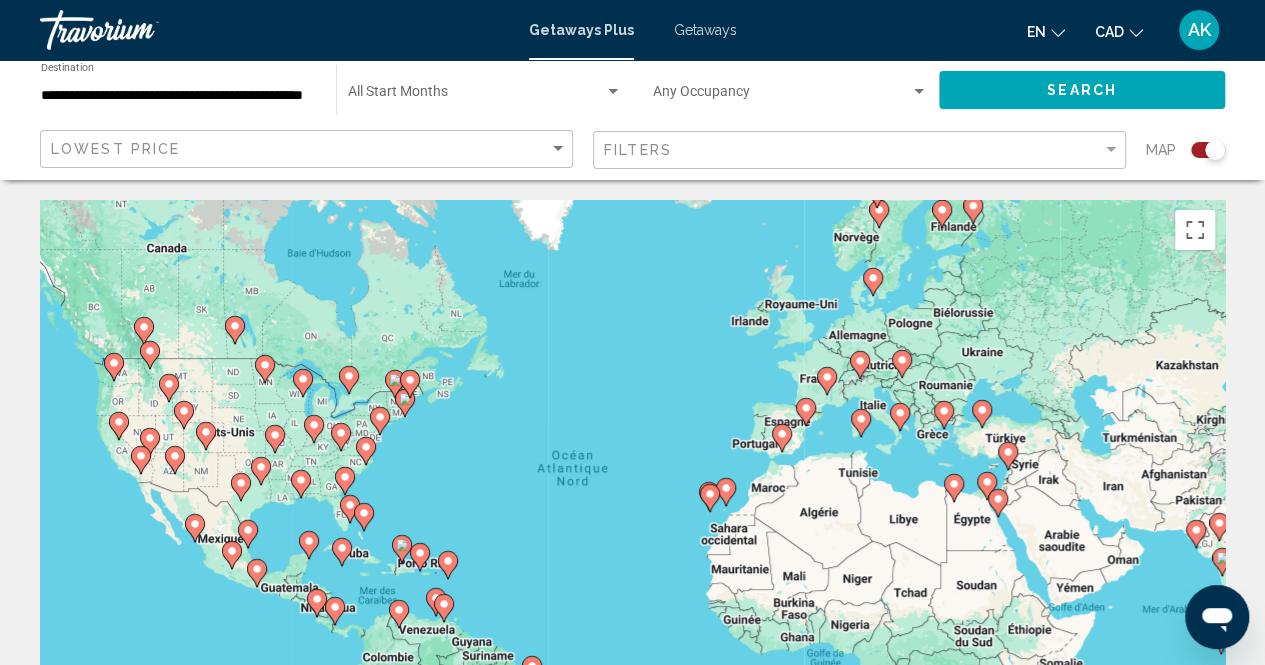 click on "Pour activer le glissement avec le clavier, appuyez sur Alt+Entrée. Une fois ce mode activé, utilisez les touches fléchées pour déplacer le repère. Pour valider le déplacement, appuyez sur Entrée. Pour annuler, appuyez sur Échap." at bounding box center [632, 500] 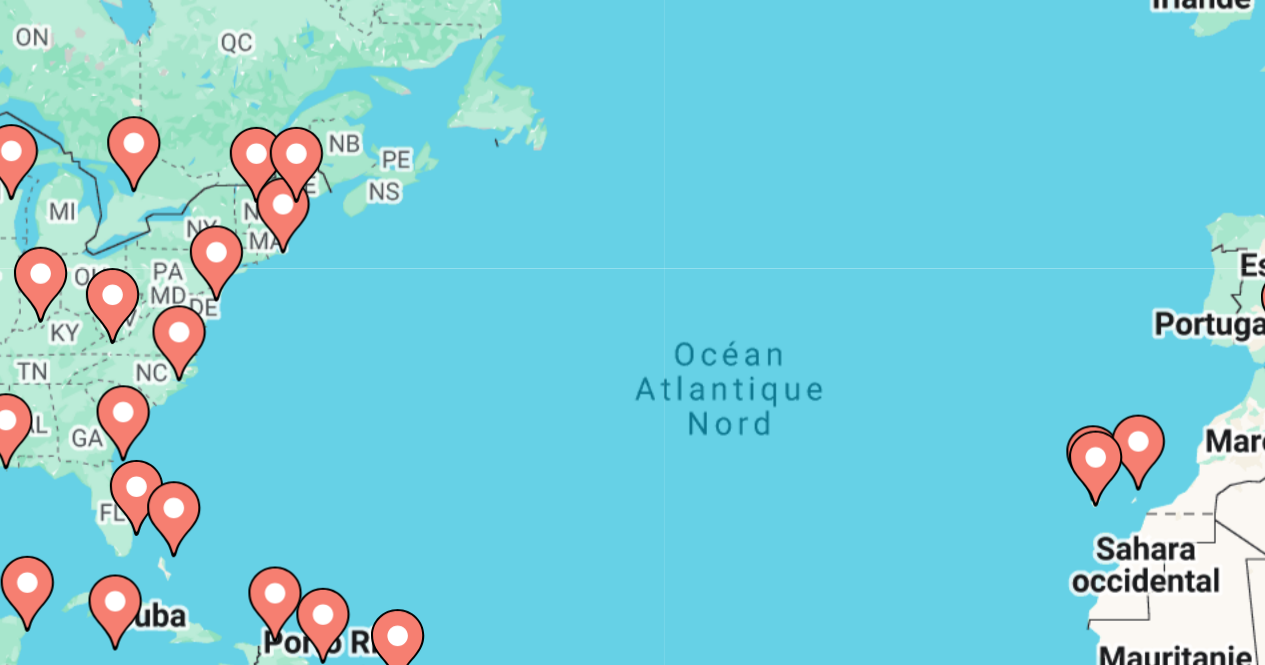 drag, startPoint x: 478, startPoint y: 484, endPoint x: 500, endPoint y: 367, distance: 119.05041 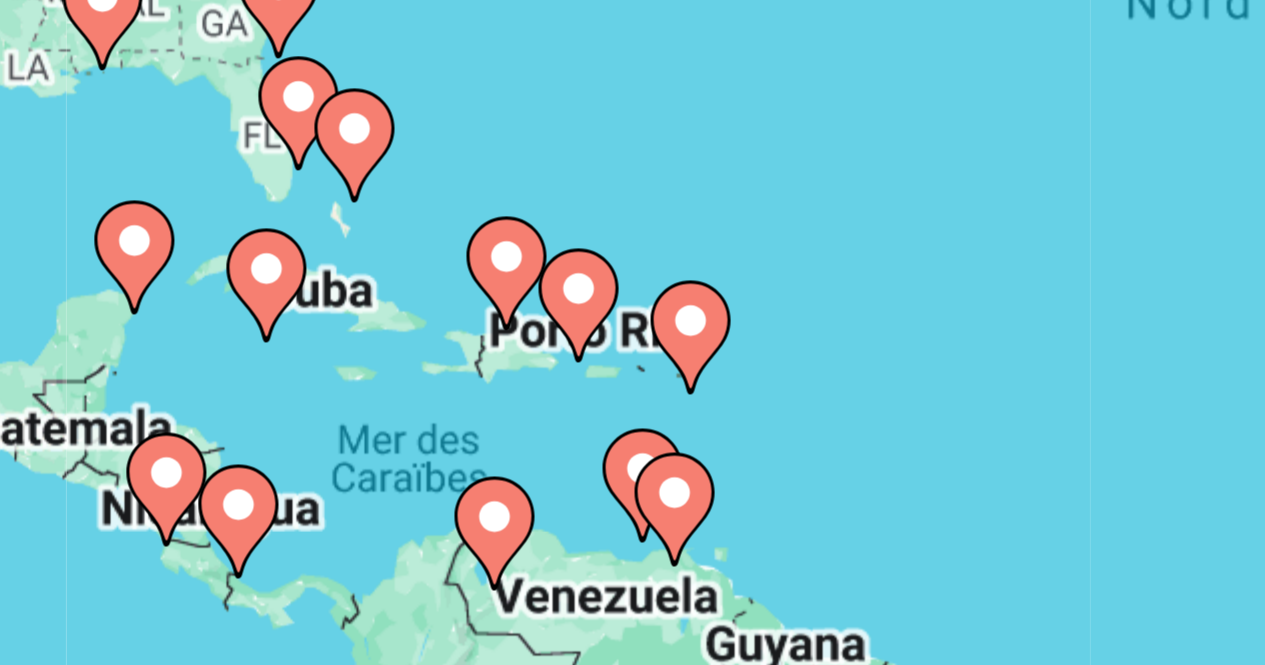 drag, startPoint x: 432, startPoint y: 439, endPoint x: 491, endPoint y: 437, distance: 59.03389 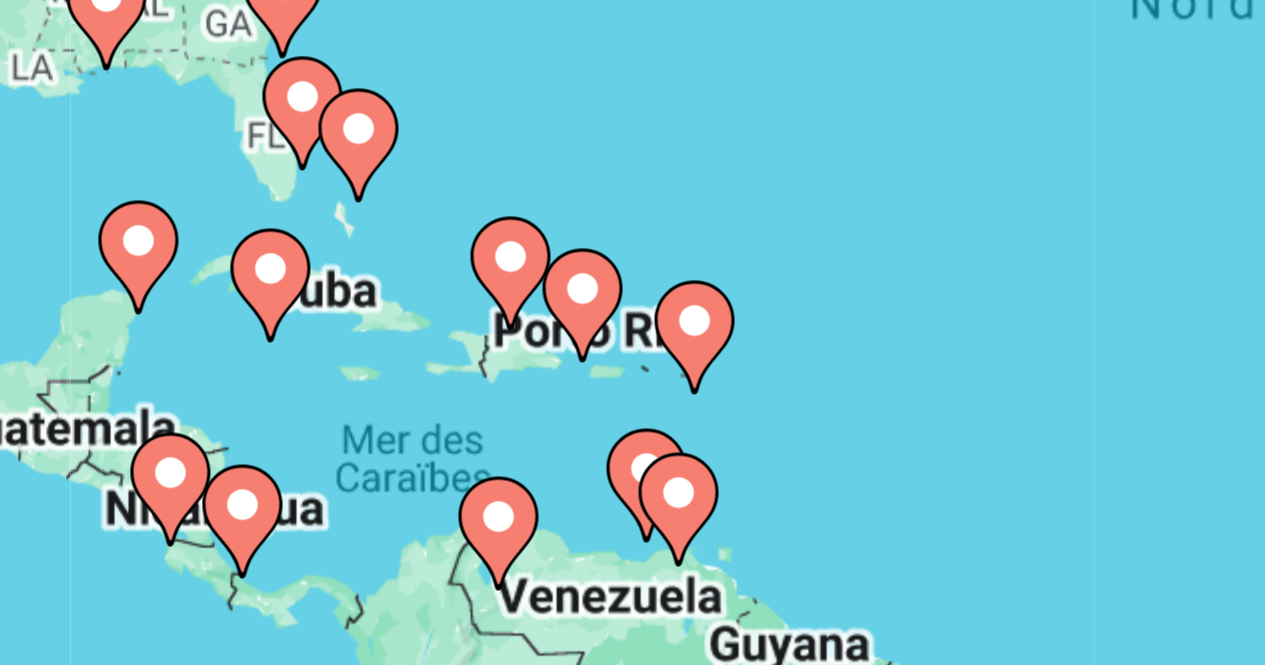 click on "Pour activer le glissement avec le clavier, appuyez sur Alt+Entrée. Une fois ce mode activé, utilisez les touches fléchées pour déplacer le repère. Pour valider le déplacement, appuyez sur Entrée. Pour annuler, appuyez sur Échap." at bounding box center (632, 500) 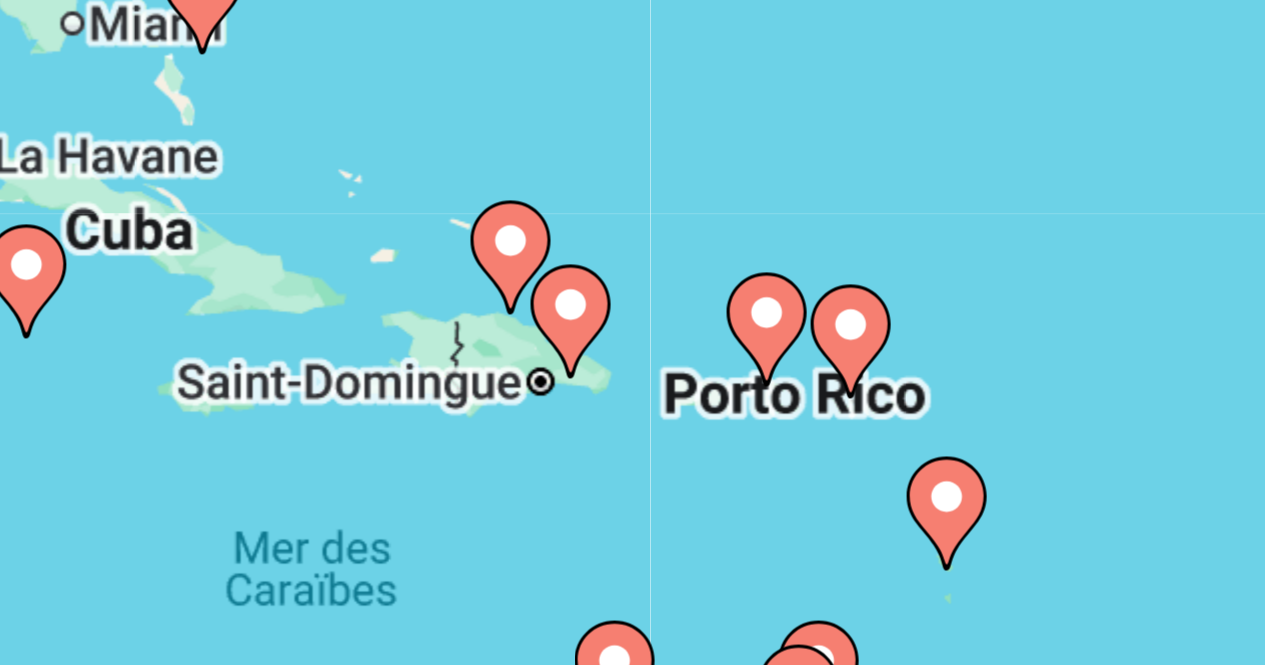 click on "Pour activer le glissement avec le clavier, appuyez sur Alt+Entrée. Une fois ce mode activé, utilisez les touches fléchées pour déplacer le repère. Pour valider le déplacement, appuyez sur Entrée. Pour annuler, appuyez sur Échap." at bounding box center [632, 500] 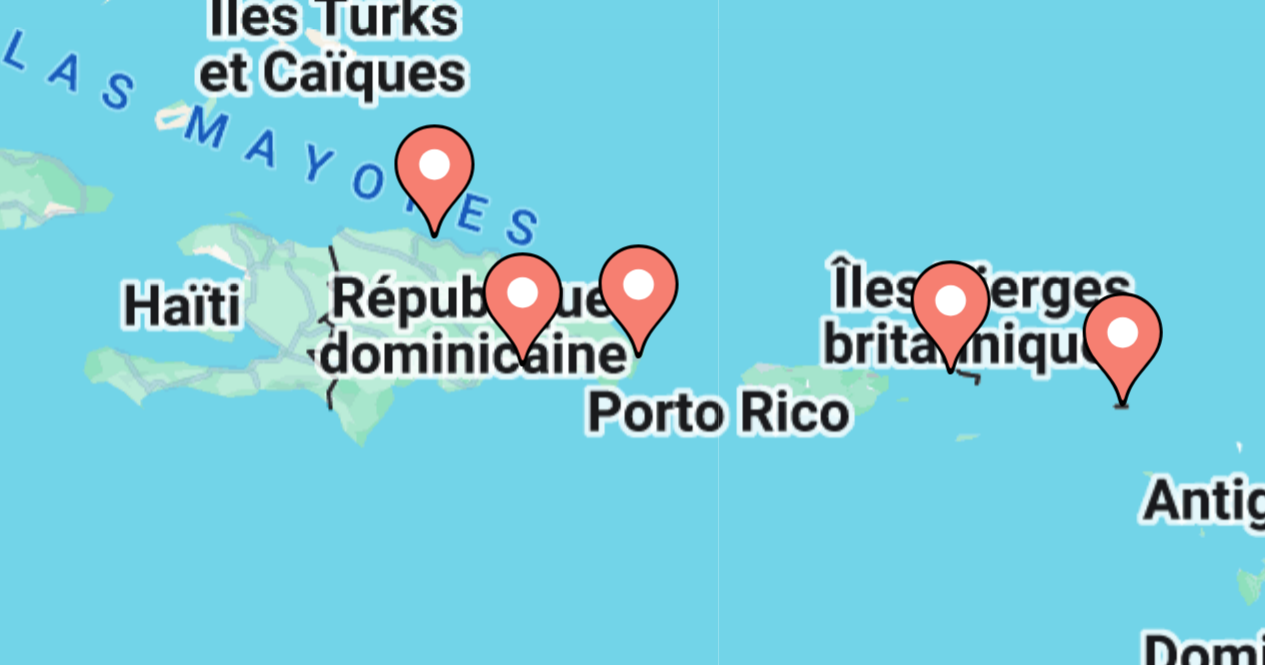 click 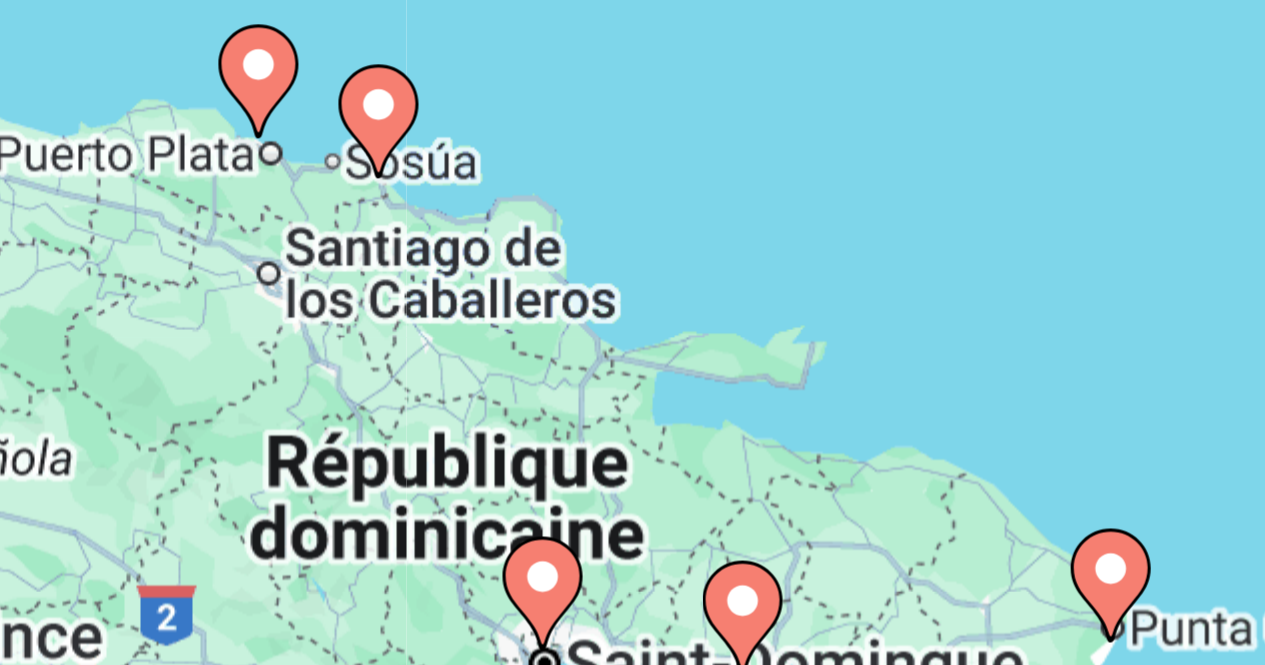 drag, startPoint x: 586, startPoint y: 456, endPoint x: 476, endPoint y: 361, distance: 145.34442 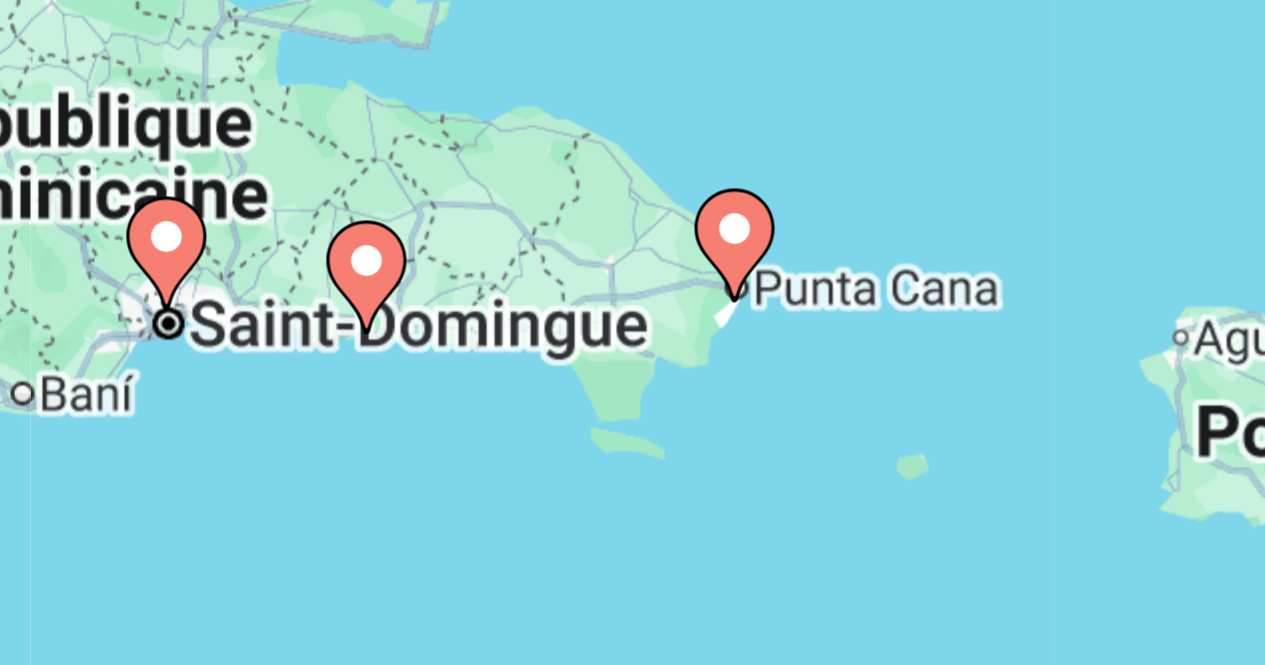 click 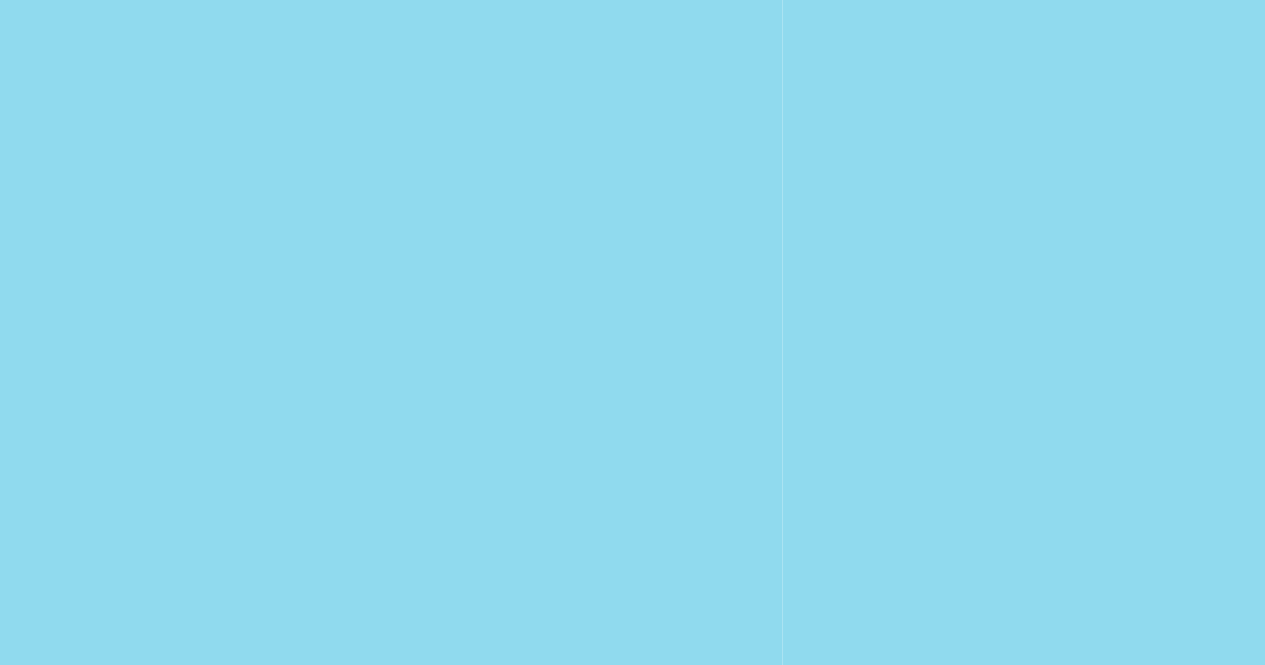 drag, startPoint x: 537, startPoint y: 398, endPoint x: 628, endPoint y: 495, distance: 133.00375 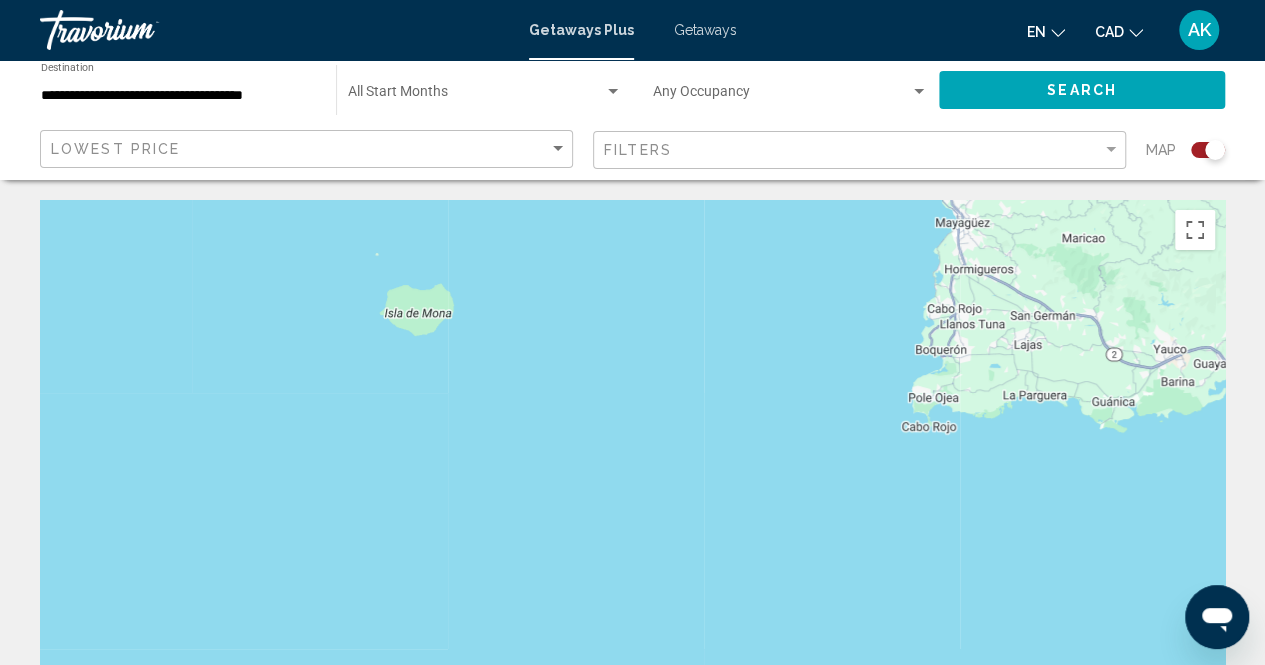 drag, startPoint x: 510, startPoint y: 417, endPoint x: 974, endPoint y: 568, distance: 487.95184 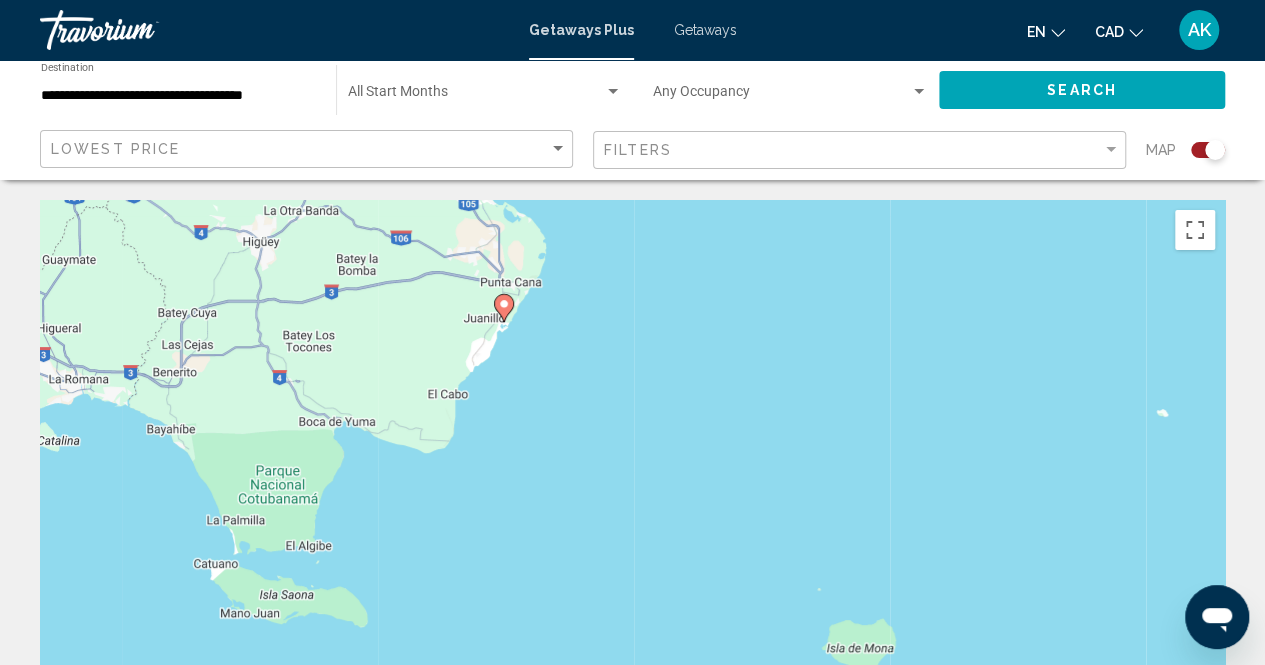 drag, startPoint x: 558, startPoint y: 413, endPoint x: 695, endPoint y: 689, distance: 308.13147 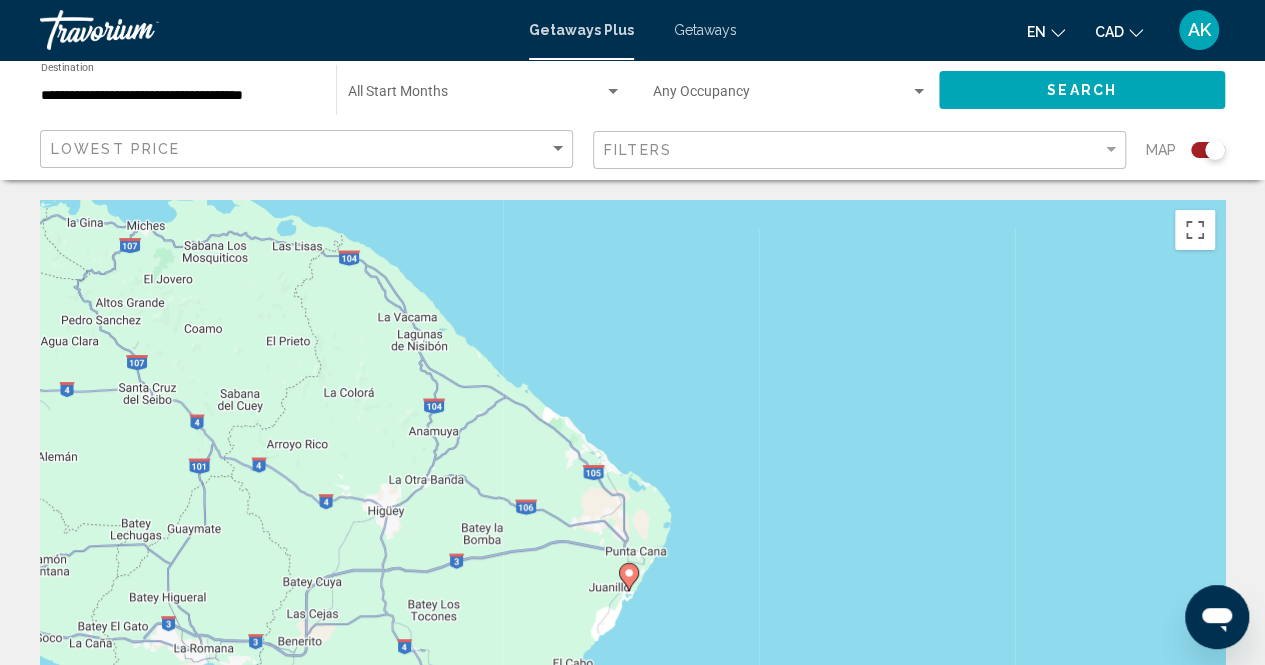 click 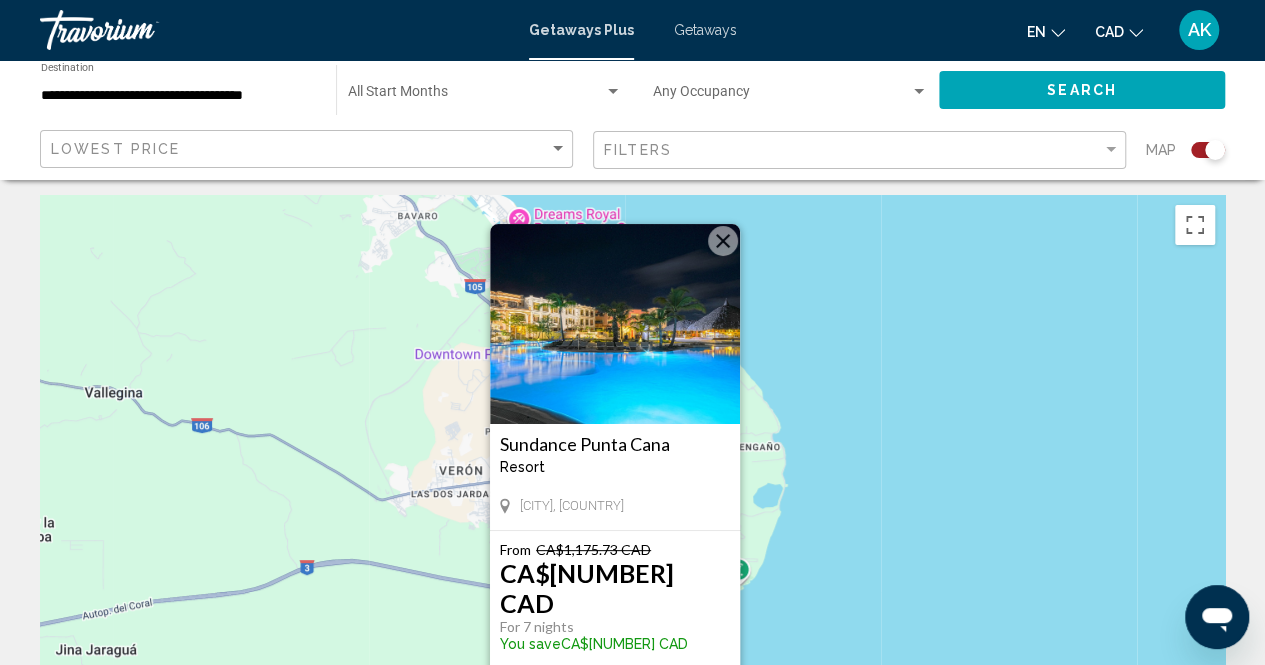 scroll, scrollTop: 66, scrollLeft: 0, axis: vertical 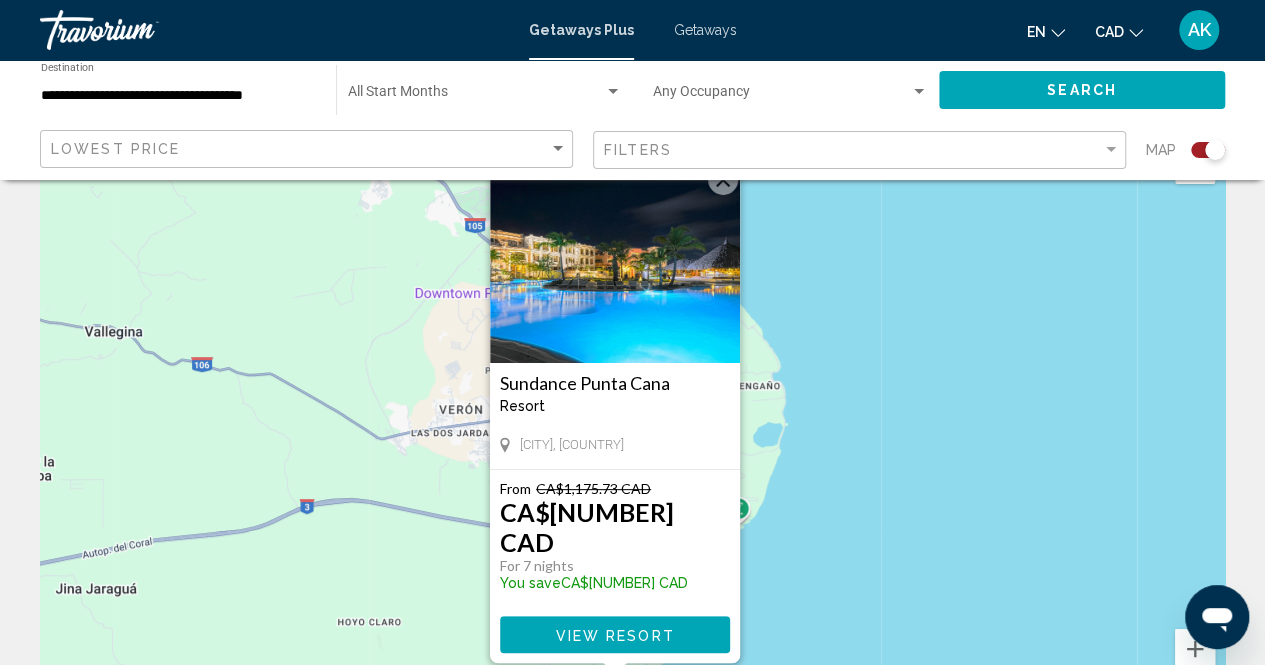 click on "View Resort" at bounding box center (614, 635) 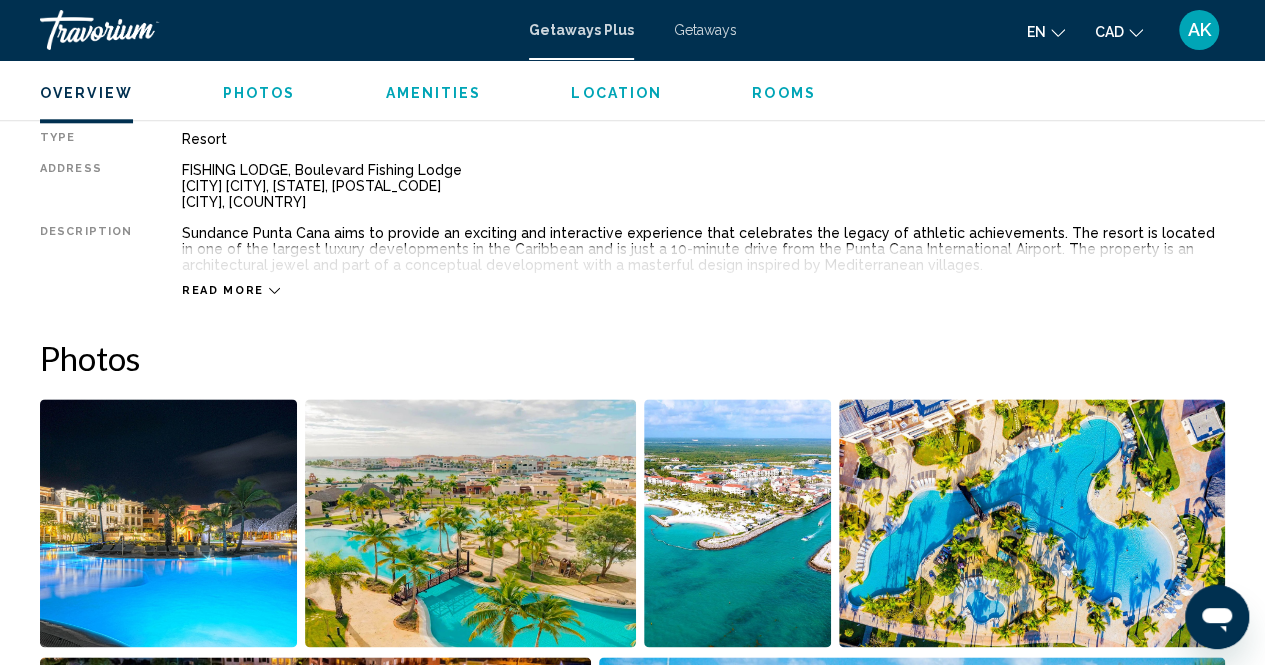 scroll, scrollTop: 1040, scrollLeft: 0, axis: vertical 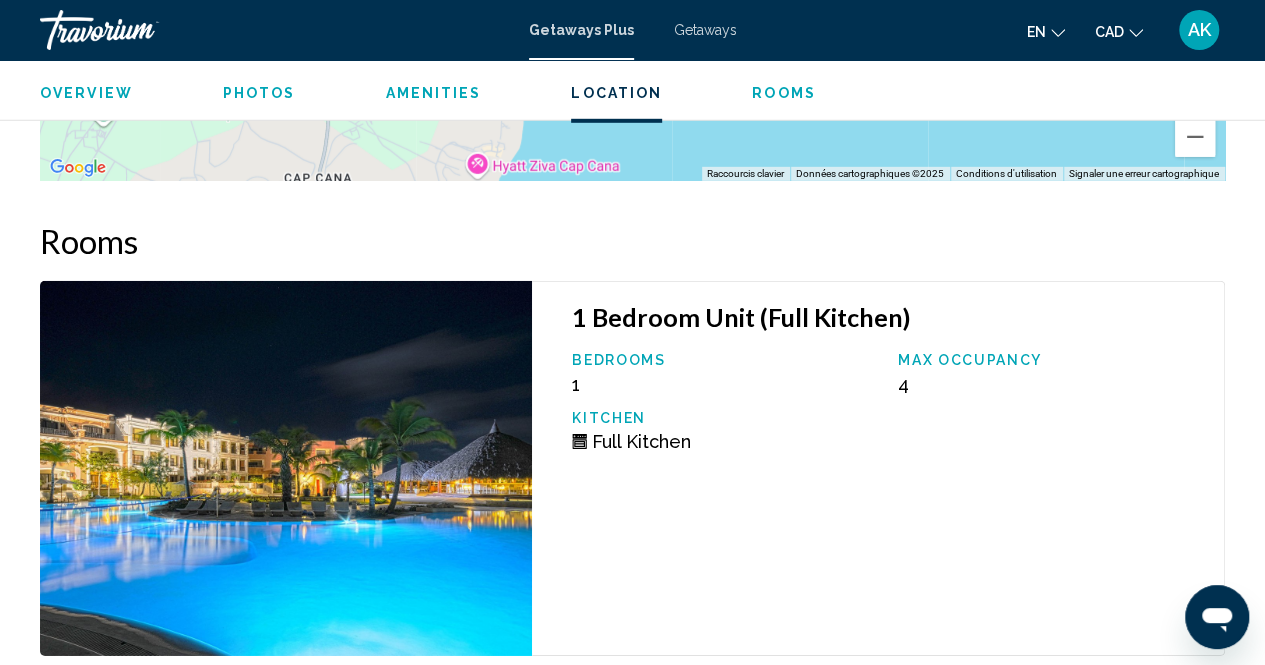 click at bounding box center (286, 468) 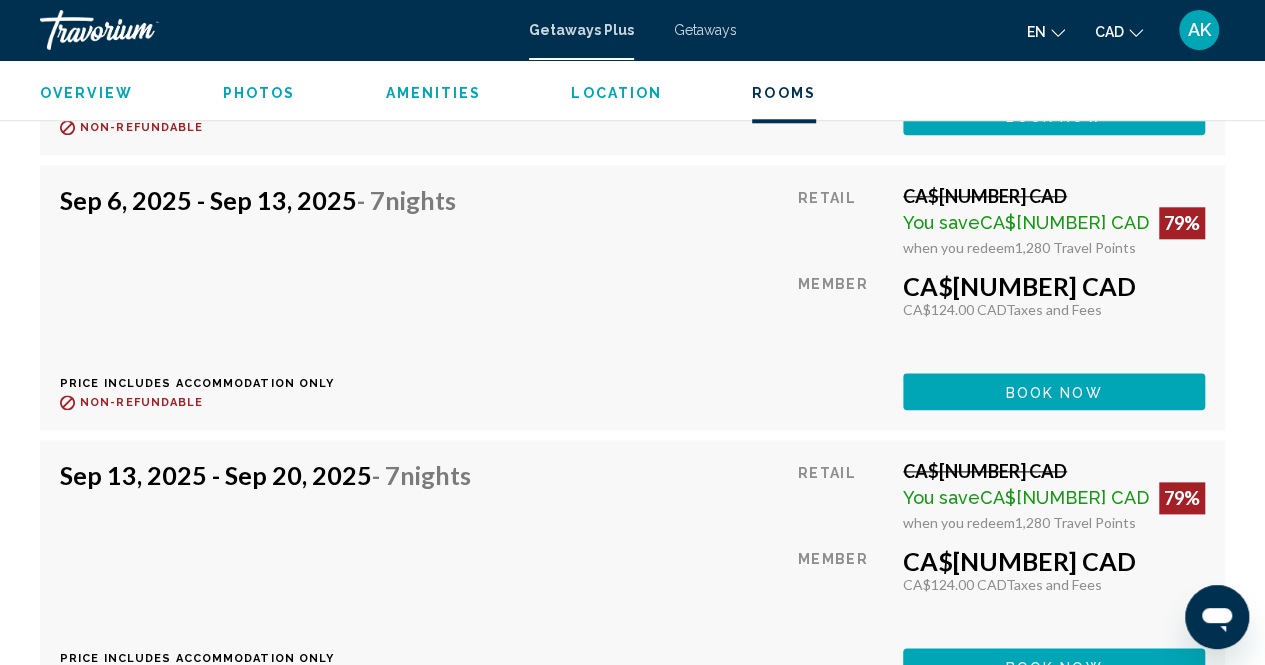 scroll, scrollTop: 4841, scrollLeft: 0, axis: vertical 